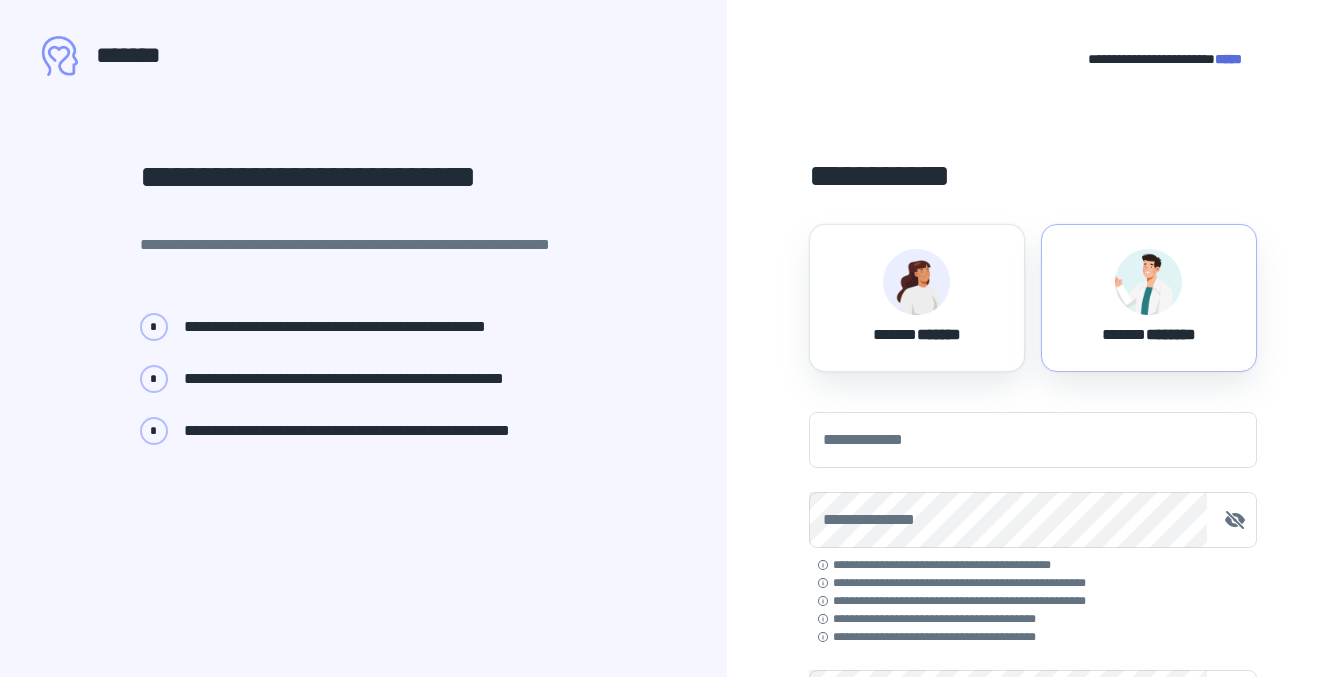 scroll, scrollTop: 0, scrollLeft: 0, axis: both 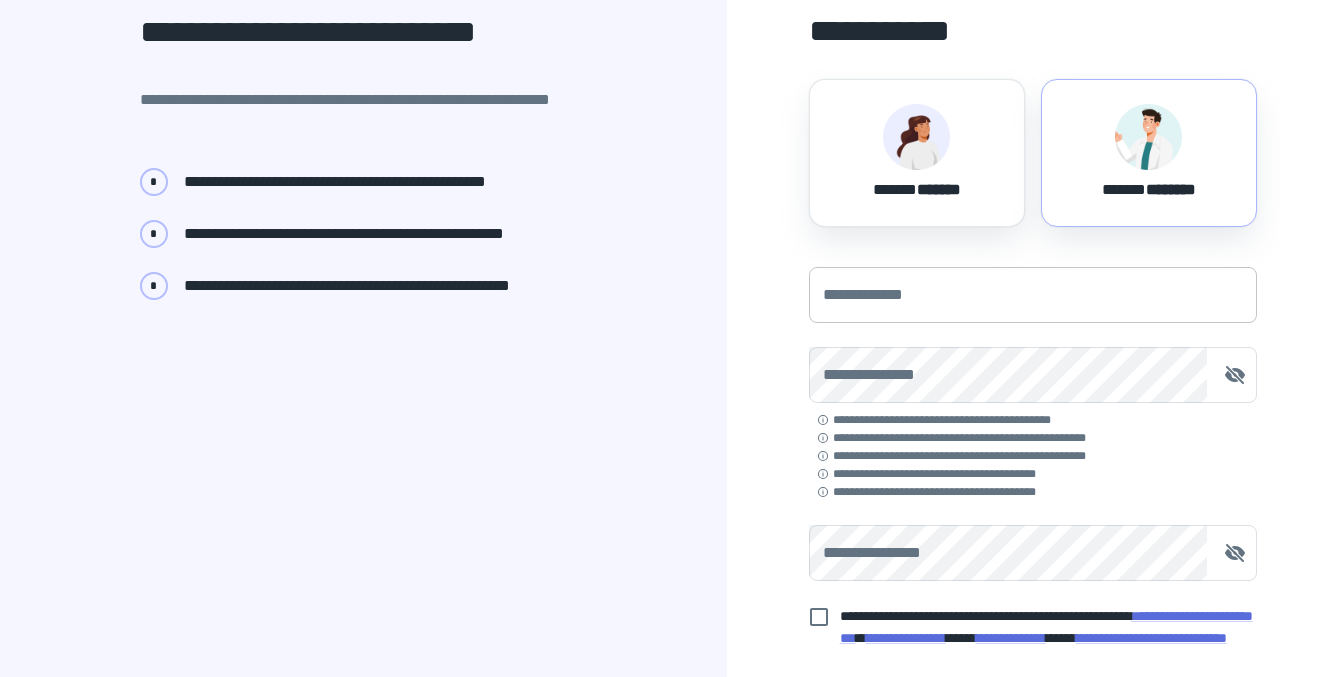click on "**********" at bounding box center (1033, 295) 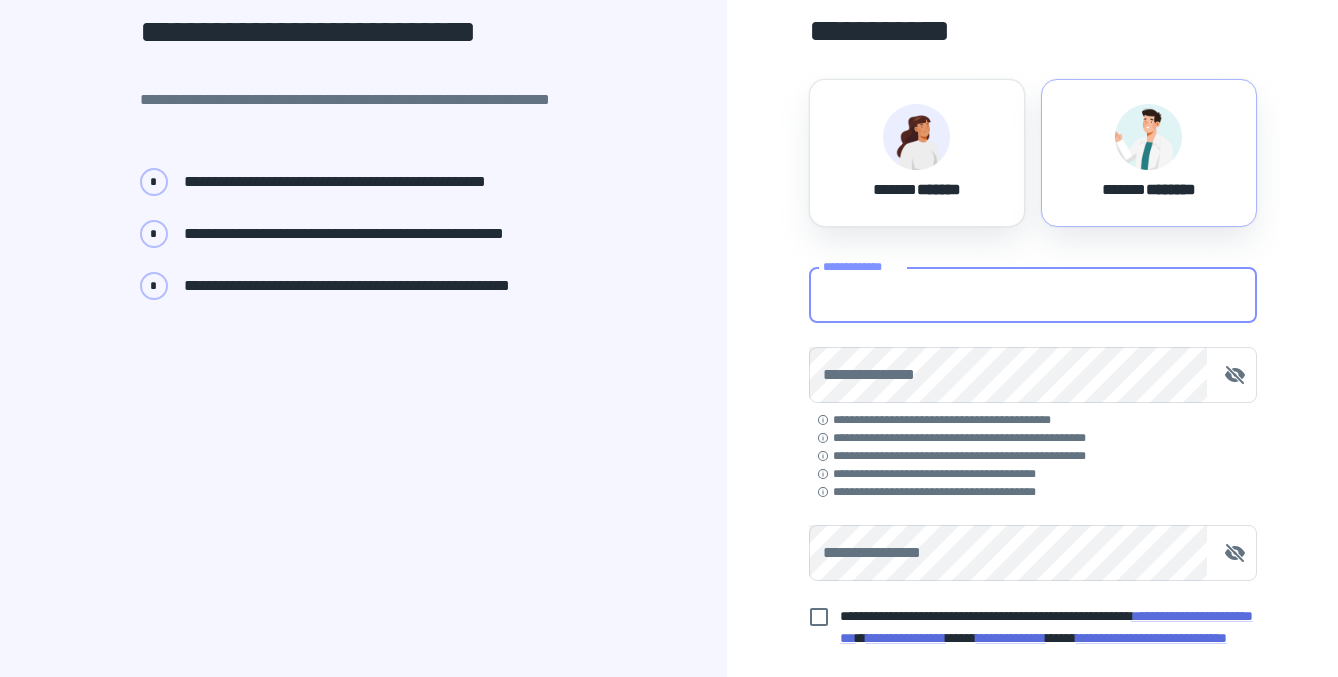 type on "**********" 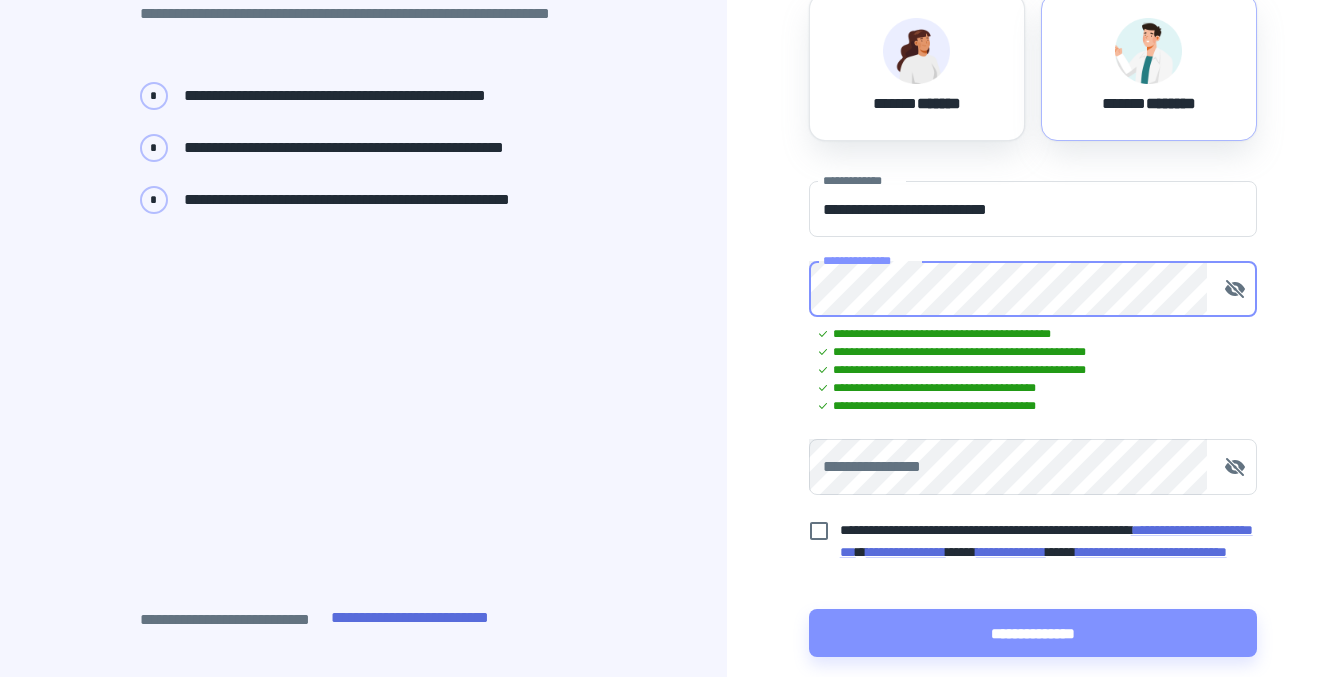 scroll, scrollTop: 247, scrollLeft: 0, axis: vertical 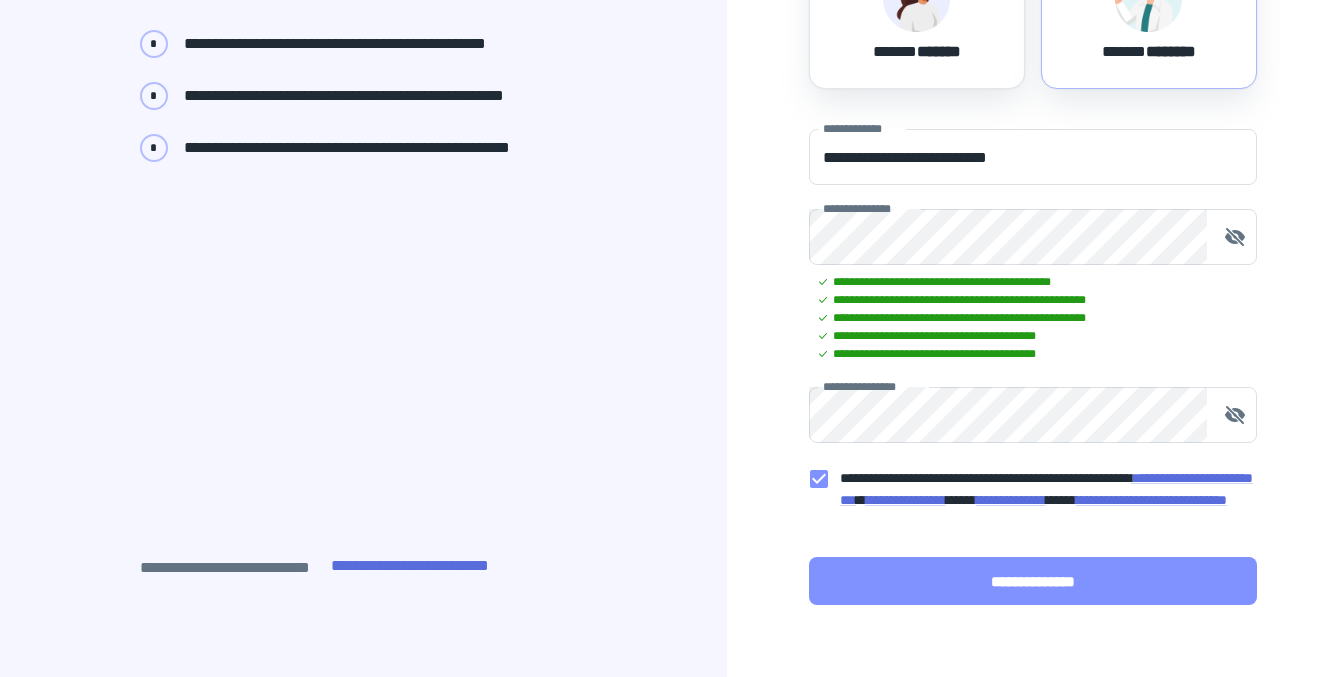 click on "**********" at bounding box center [1033, 581] 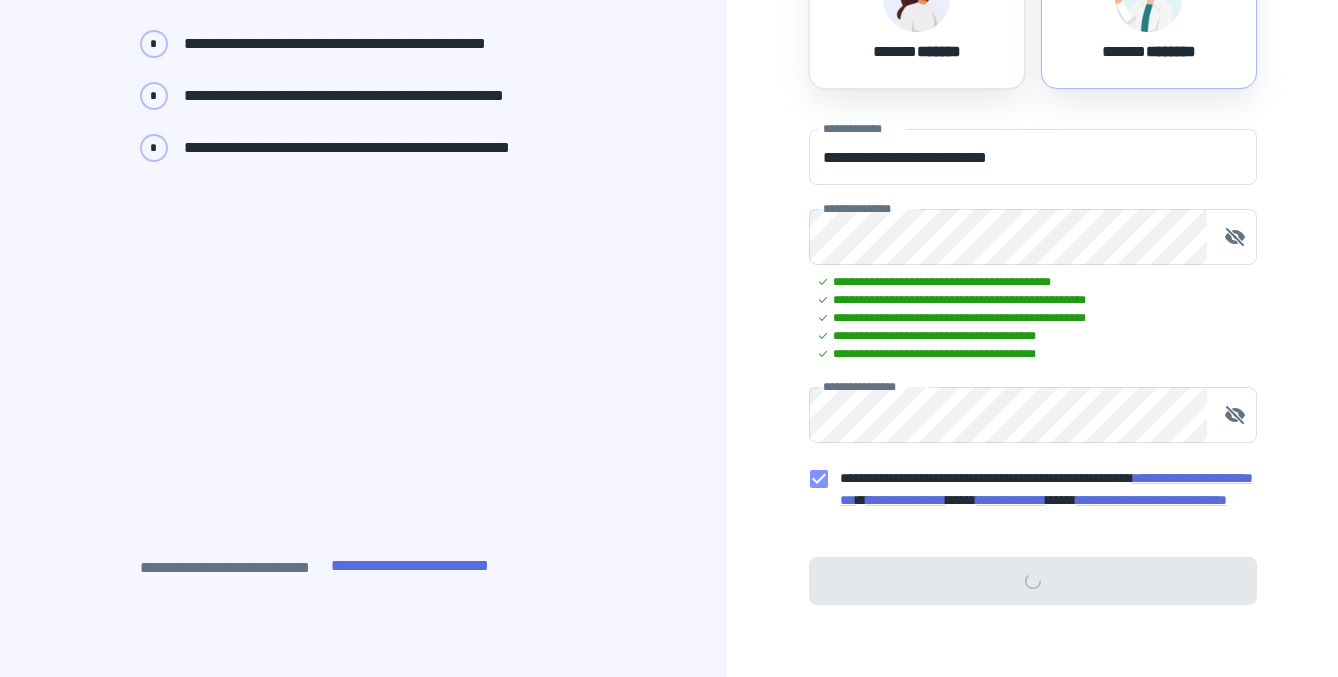 scroll, scrollTop: 0, scrollLeft: 0, axis: both 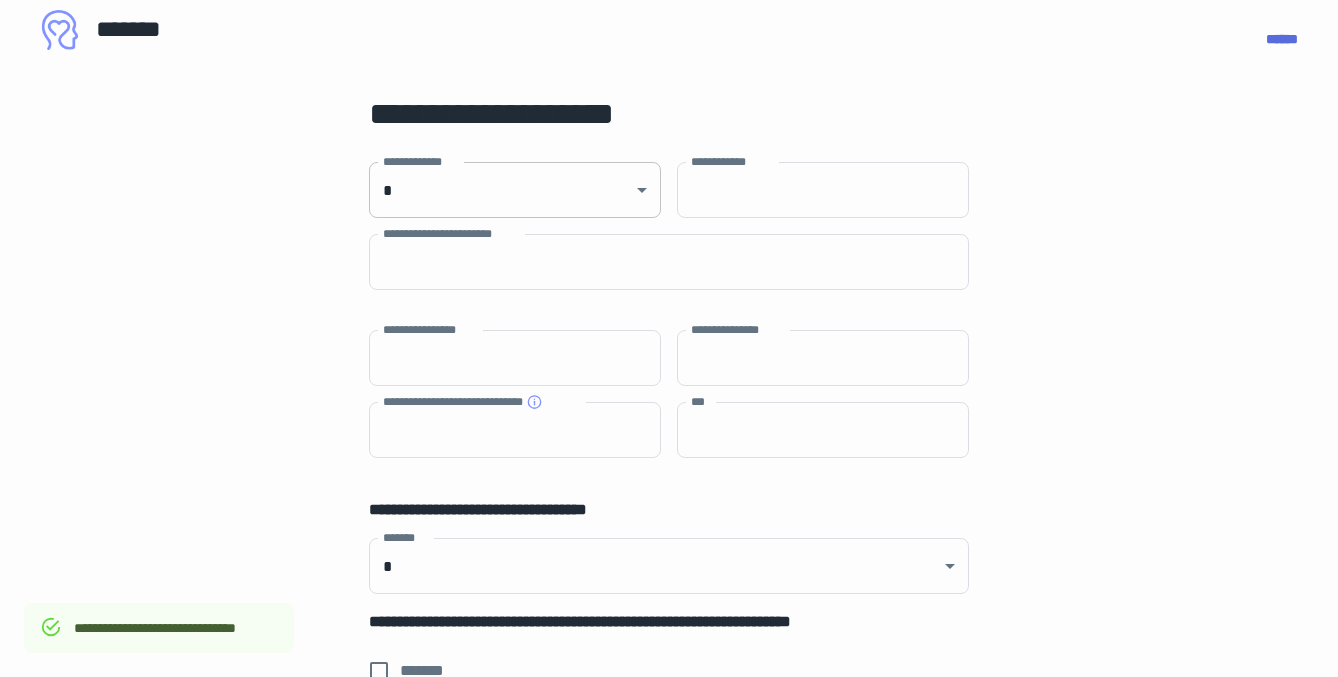click on "[FIRST] [LAST] [EMAIL] [ADDRESS] [CITY] [STATE] [ZIP] [COUNTRY] [PHONE] [BIRTHDATE] [AGE] [CARD] [EXPIRY] [CVV] [PASSPORT] [LICENSE]" at bounding box center (669, 312) 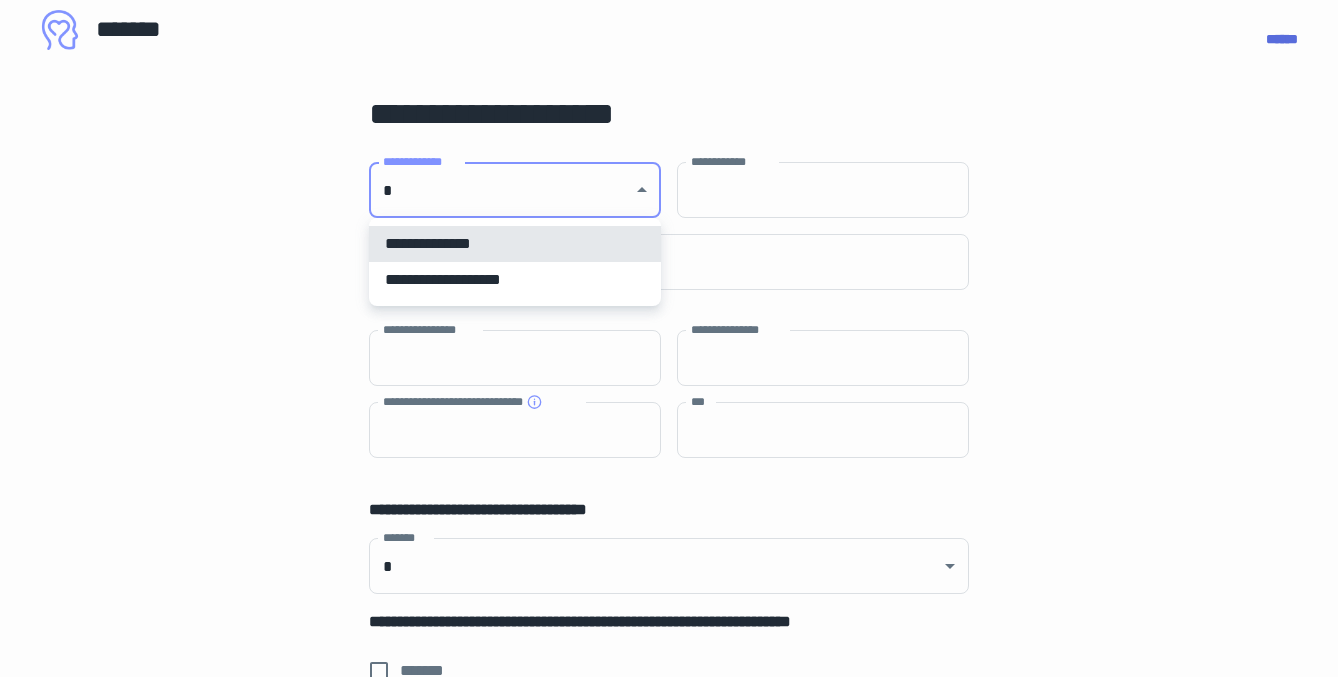 click on "**********" at bounding box center (515, 244) 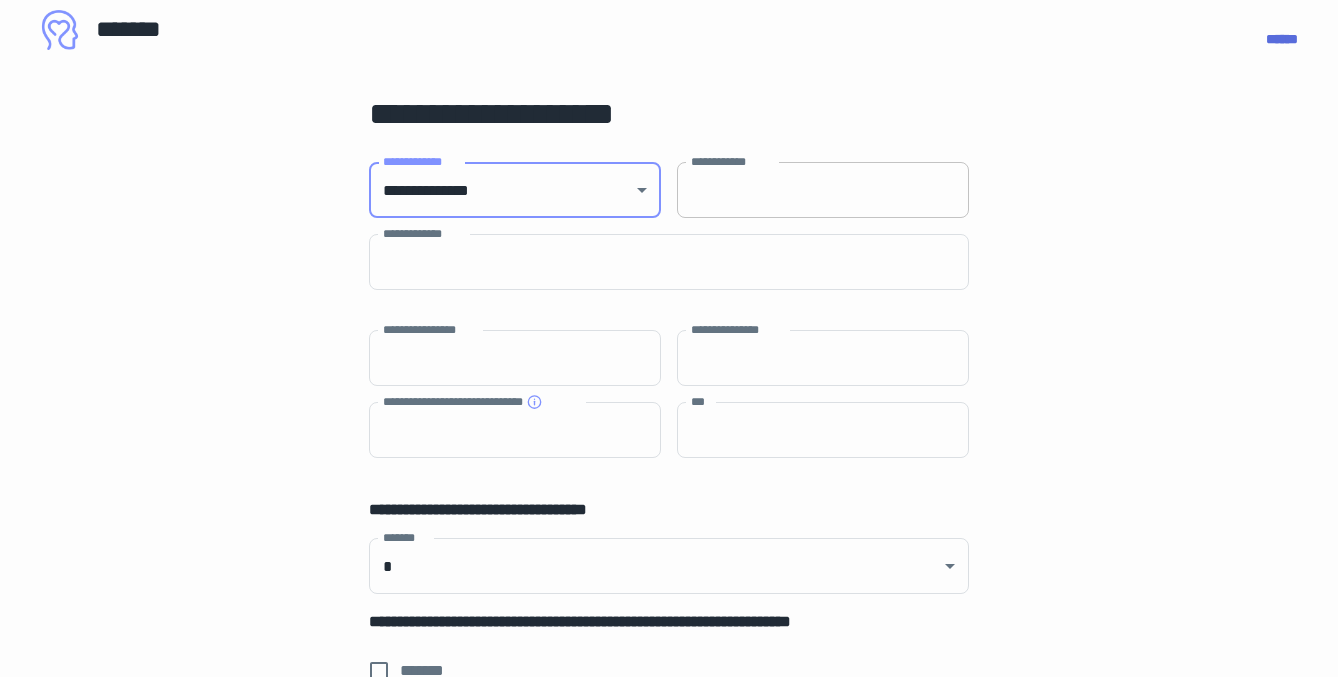 type on "**********" 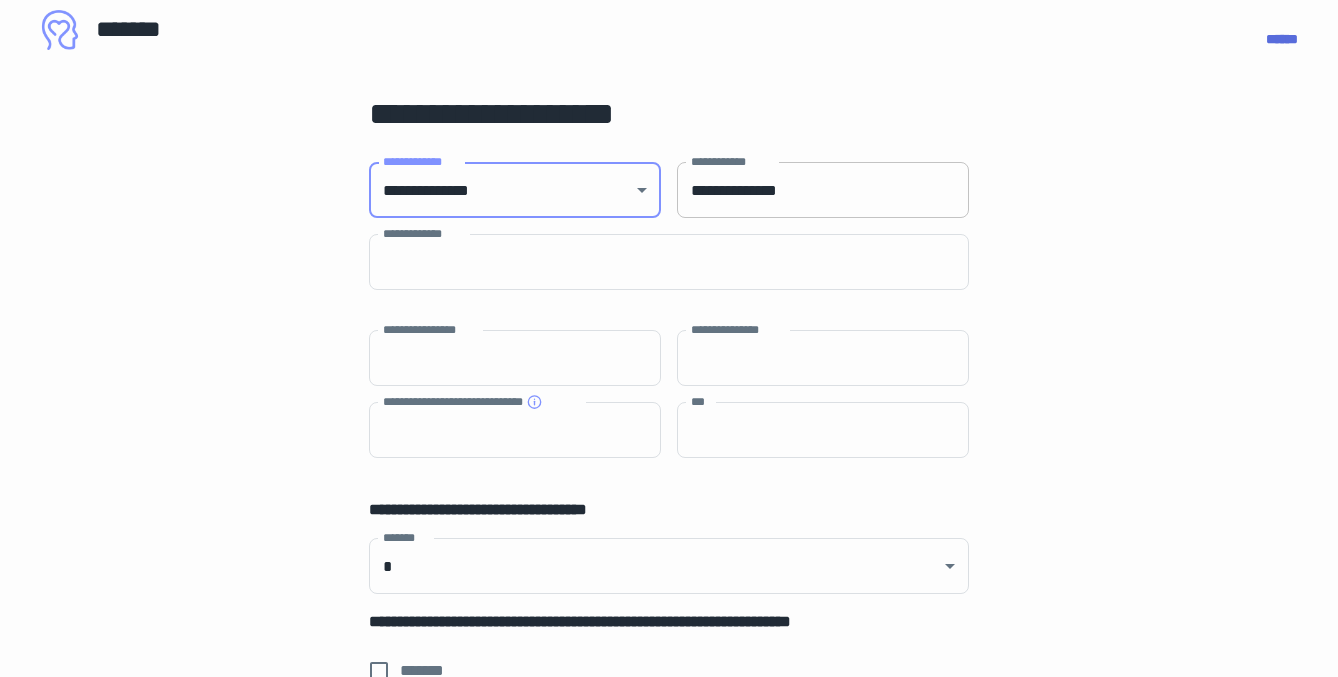 click on "**********" at bounding box center (823, 190) 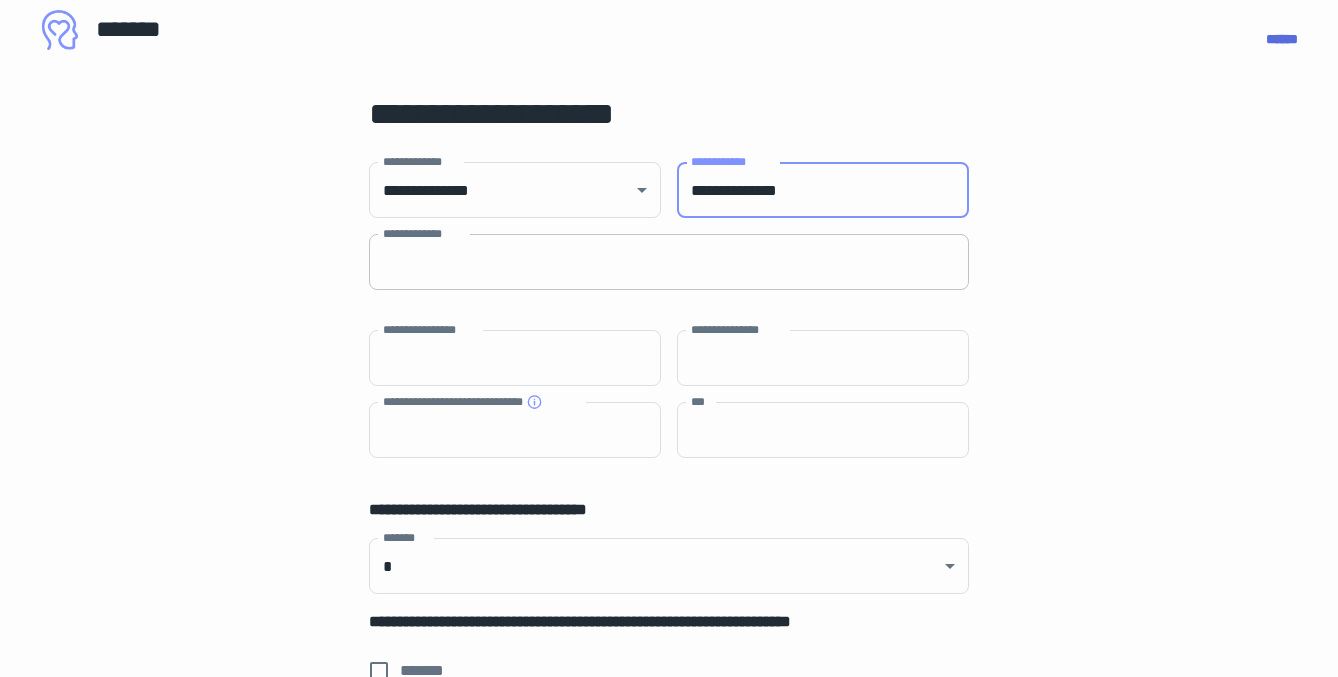 scroll, scrollTop: 71, scrollLeft: 0, axis: vertical 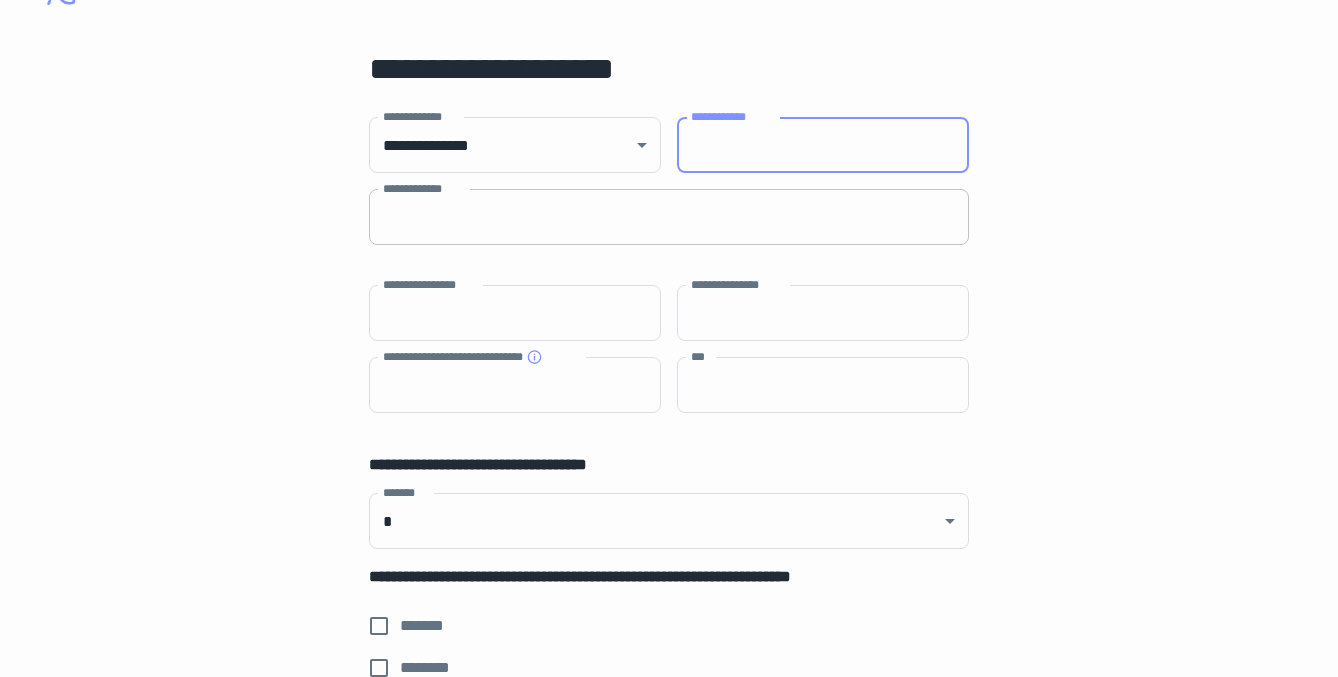 click on "**********" at bounding box center [669, 217] 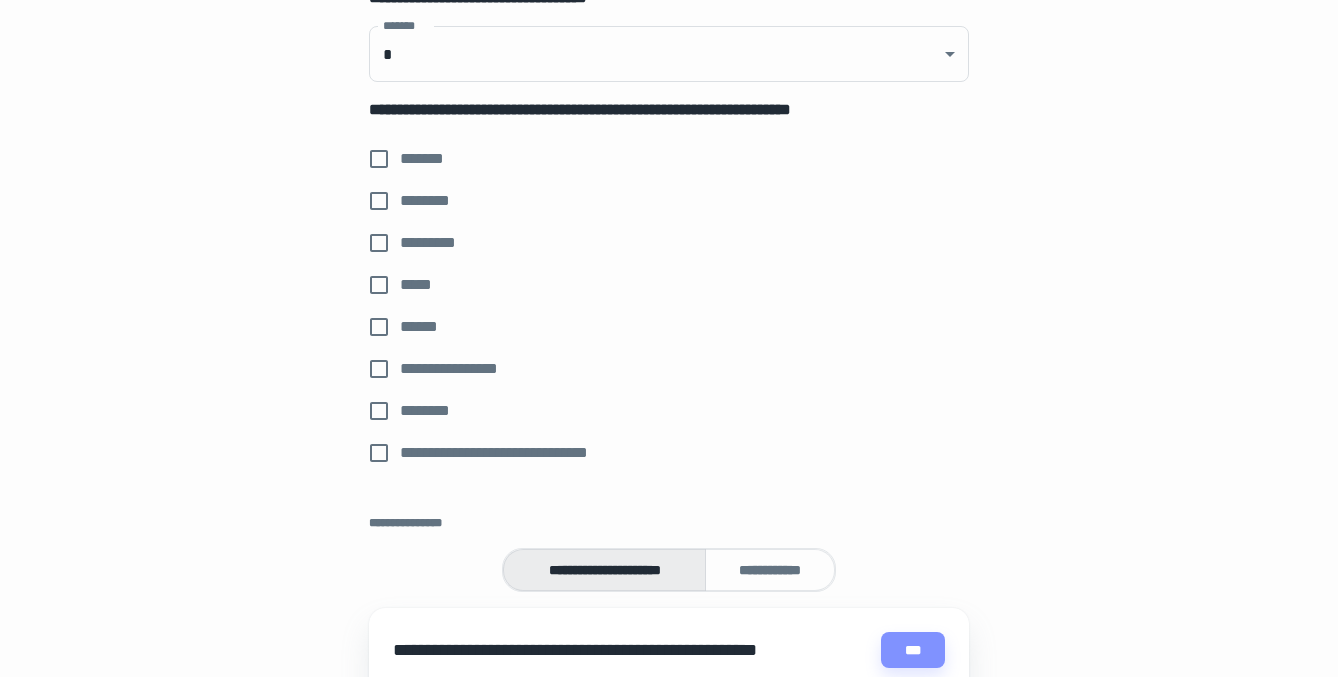 scroll, scrollTop: 0, scrollLeft: 0, axis: both 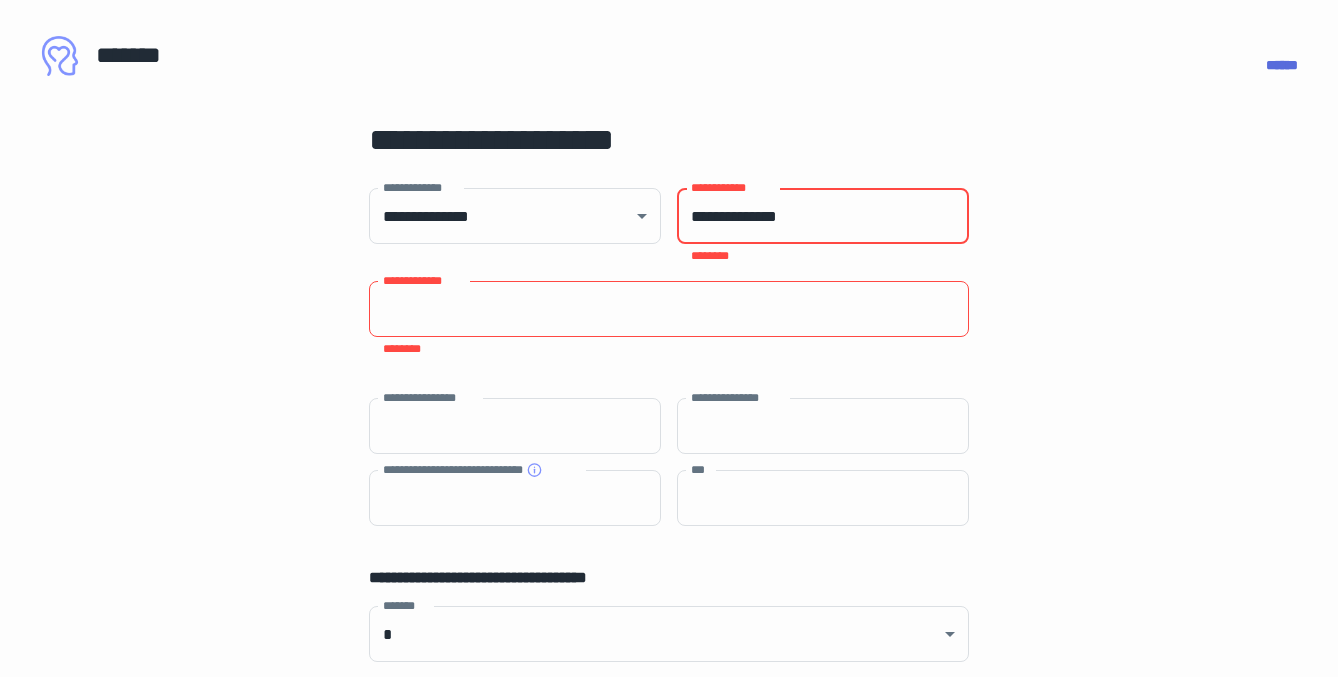 click on "**********" at bounding box center (823, 216) 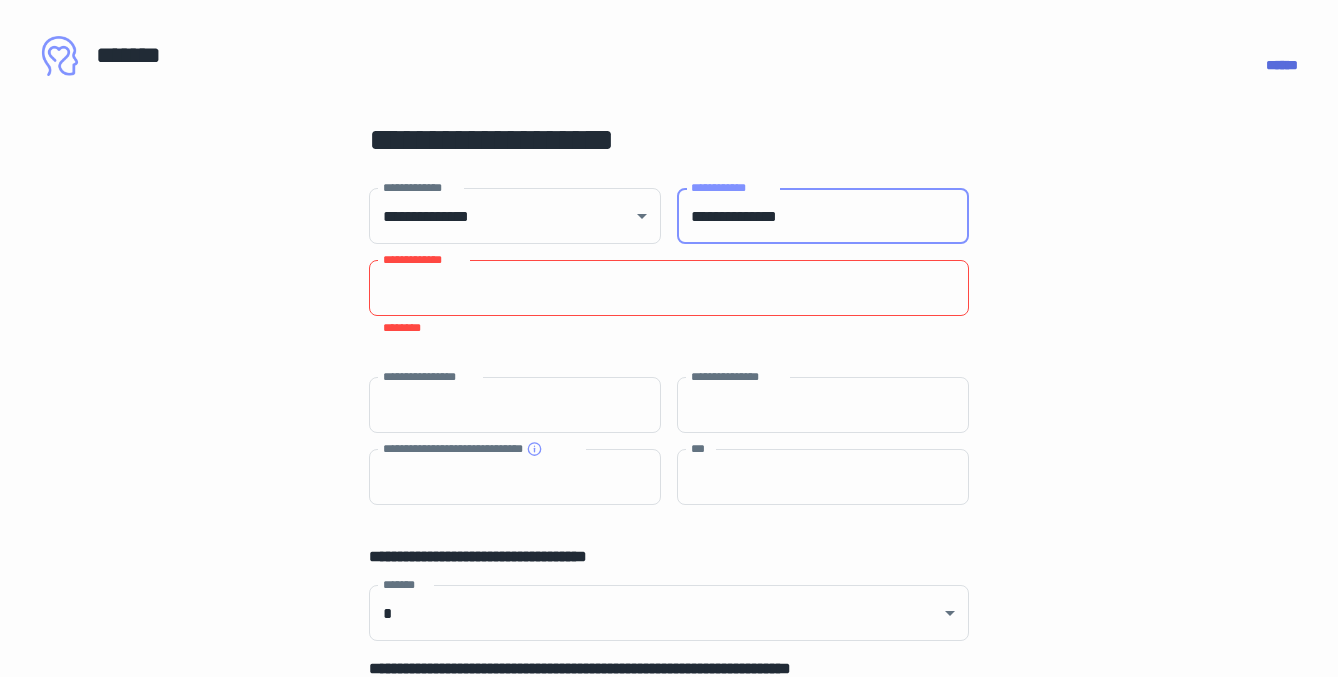 type on "**********" 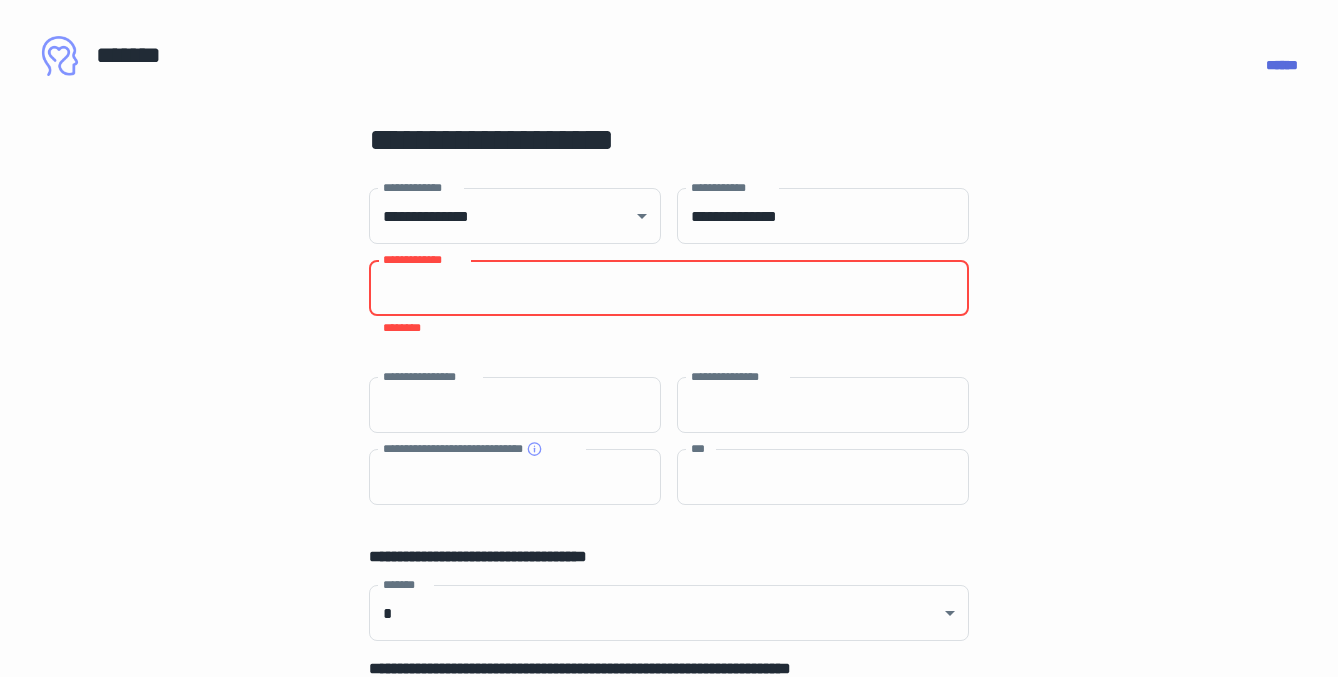 click on "**********" at bounding box center (669, 288) 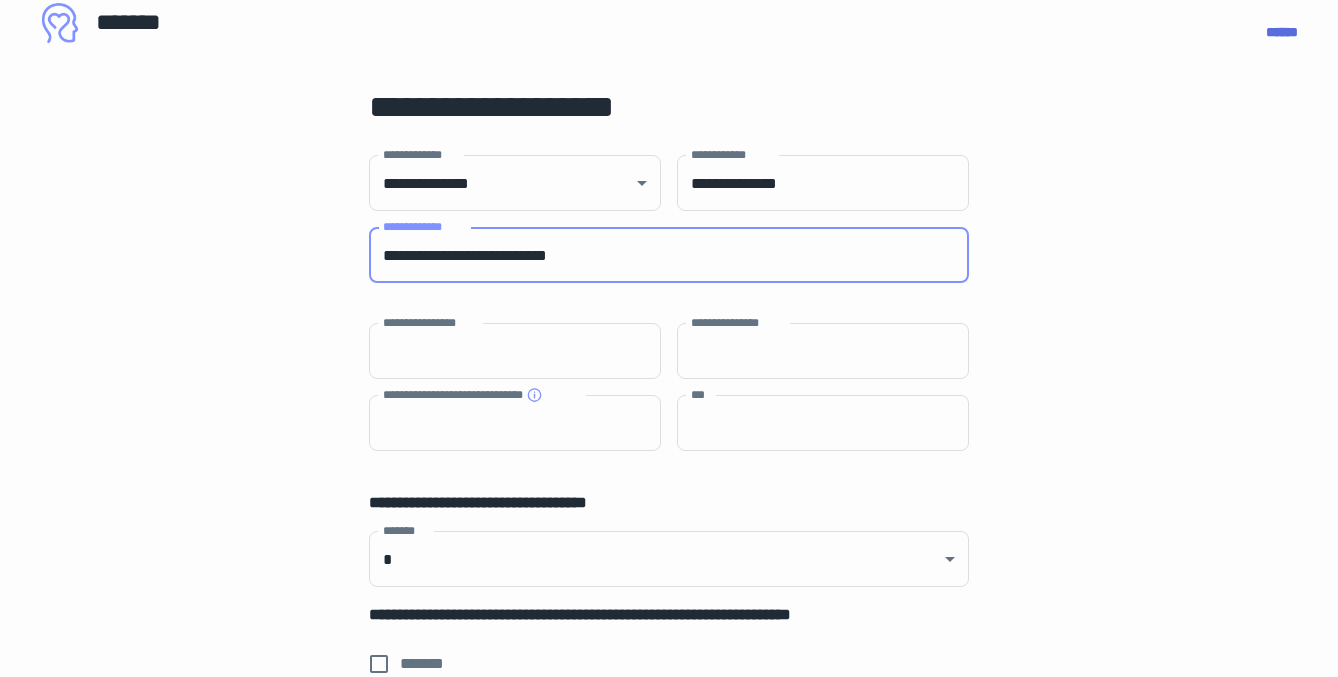 scroll, scrollTop: 35, scrollLeft: 0, axis: vertical 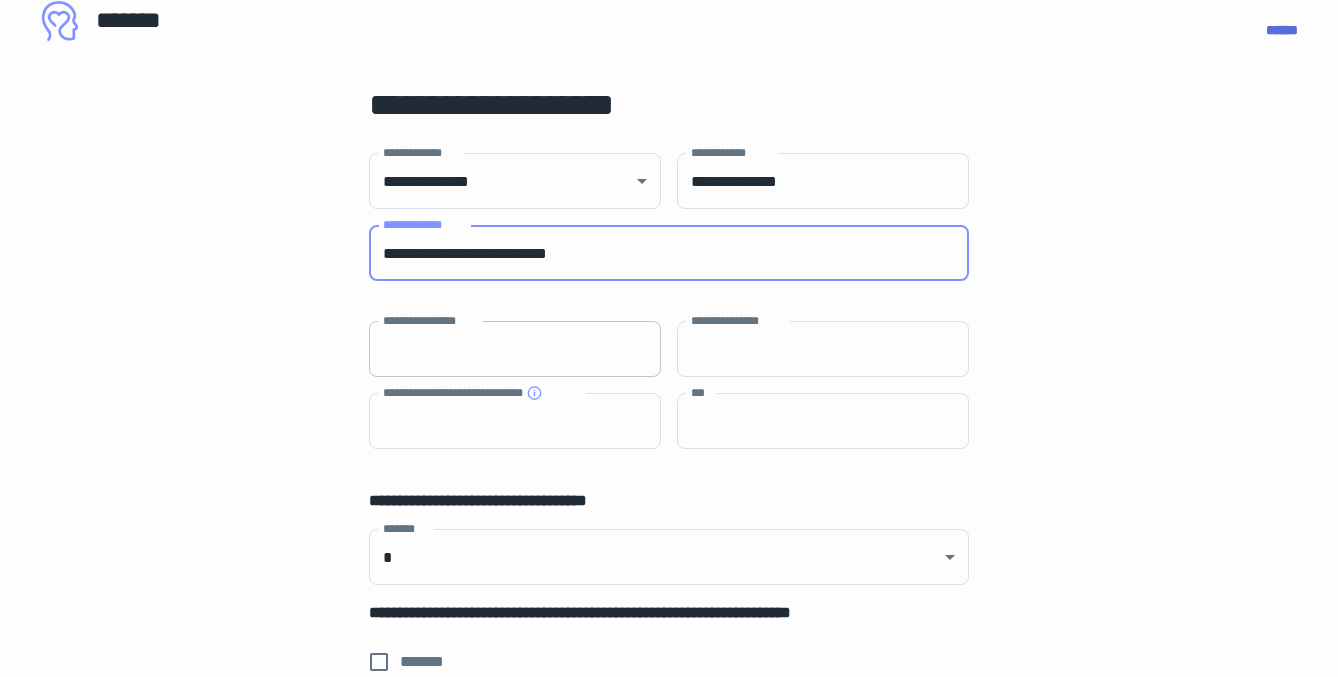 type on "**********" 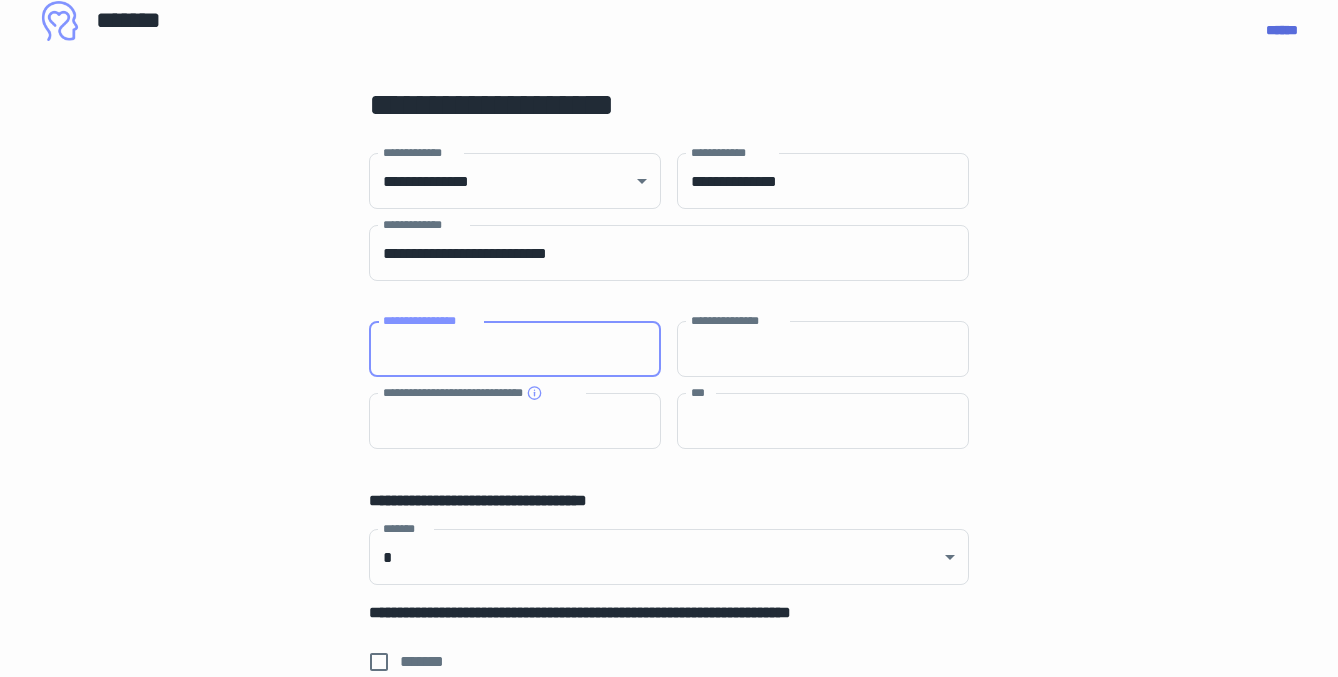 click on "**********" at bounding box center [515, 349] 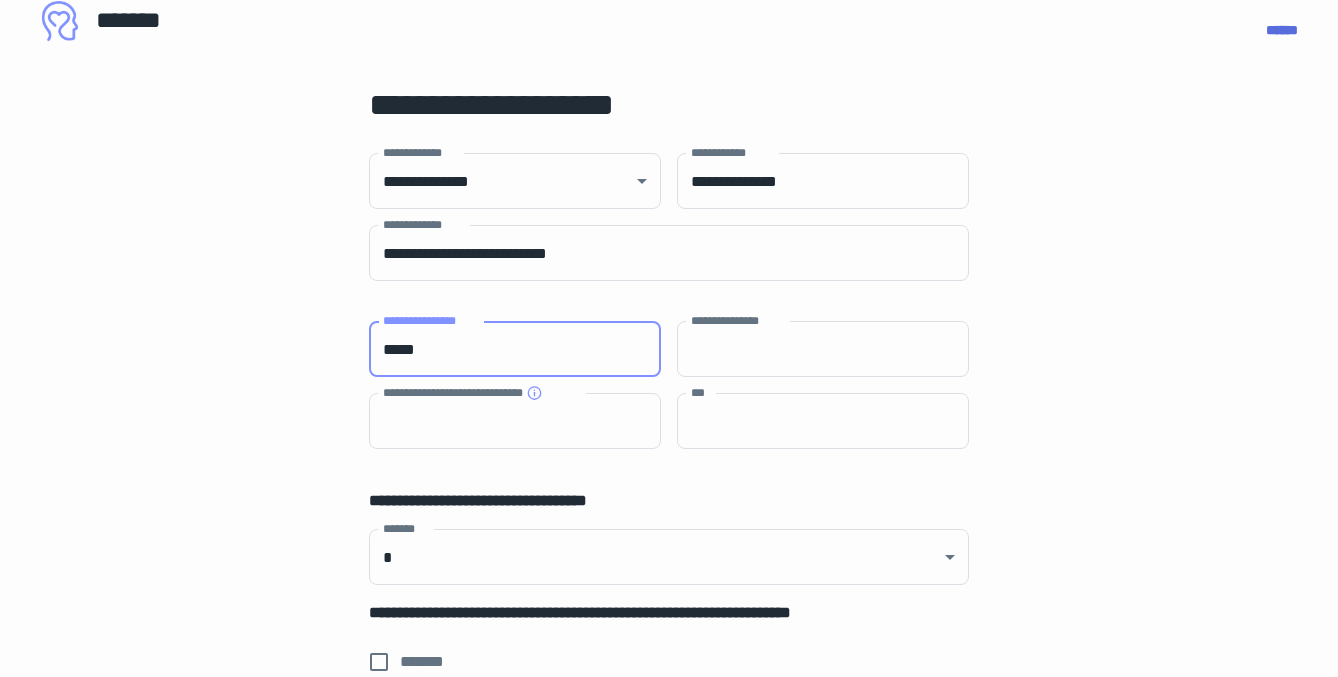 type on "*****" 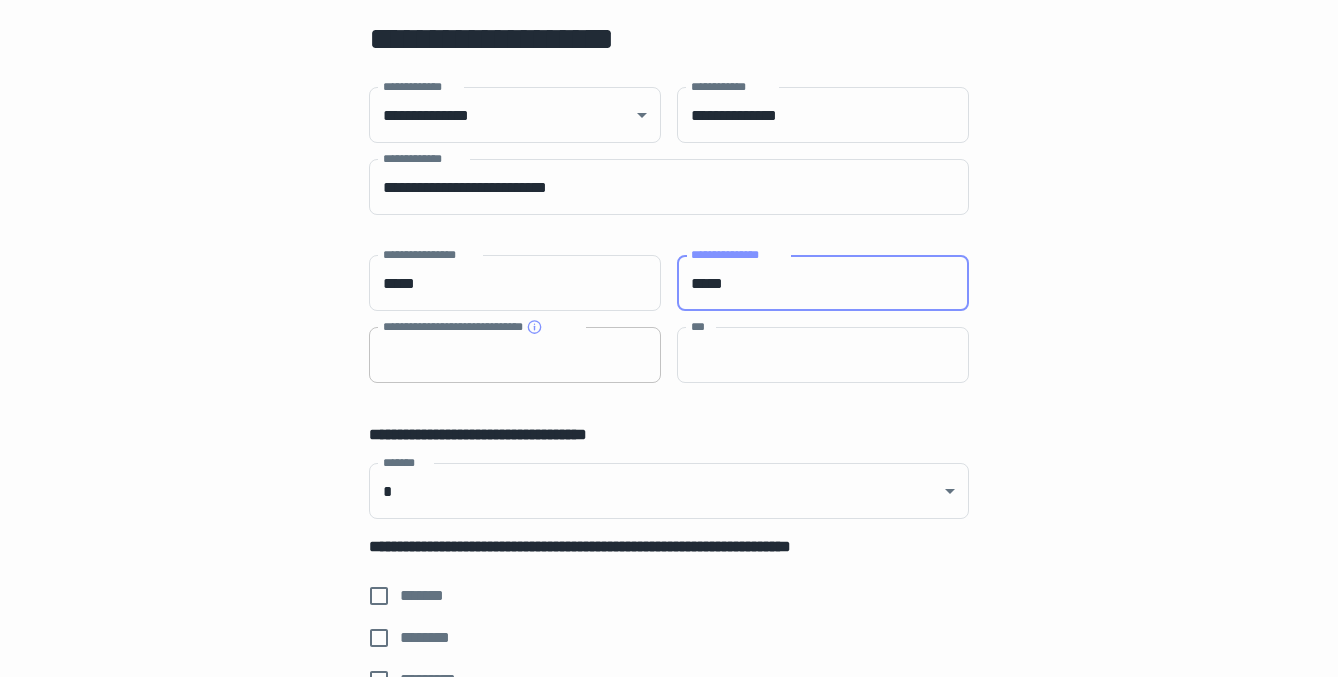 scroll, scrollTop: 104, scrollLeft: 0, axis: vertical 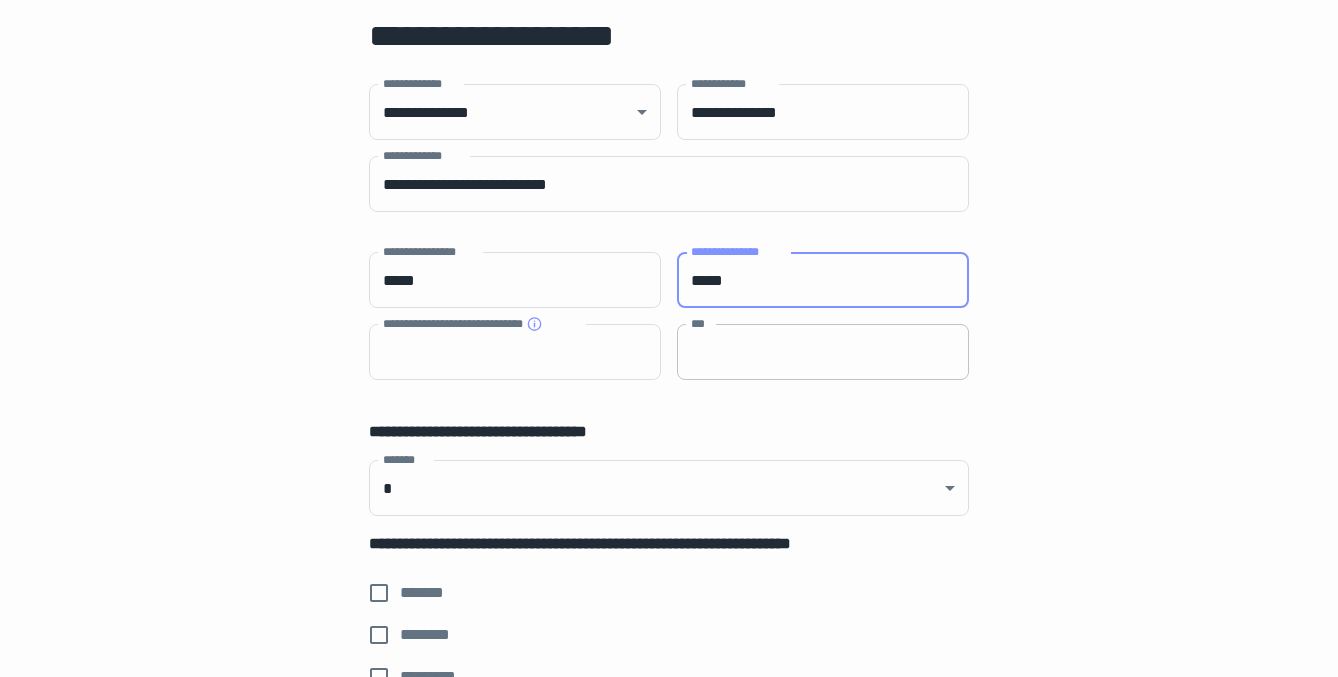 type on "*****" 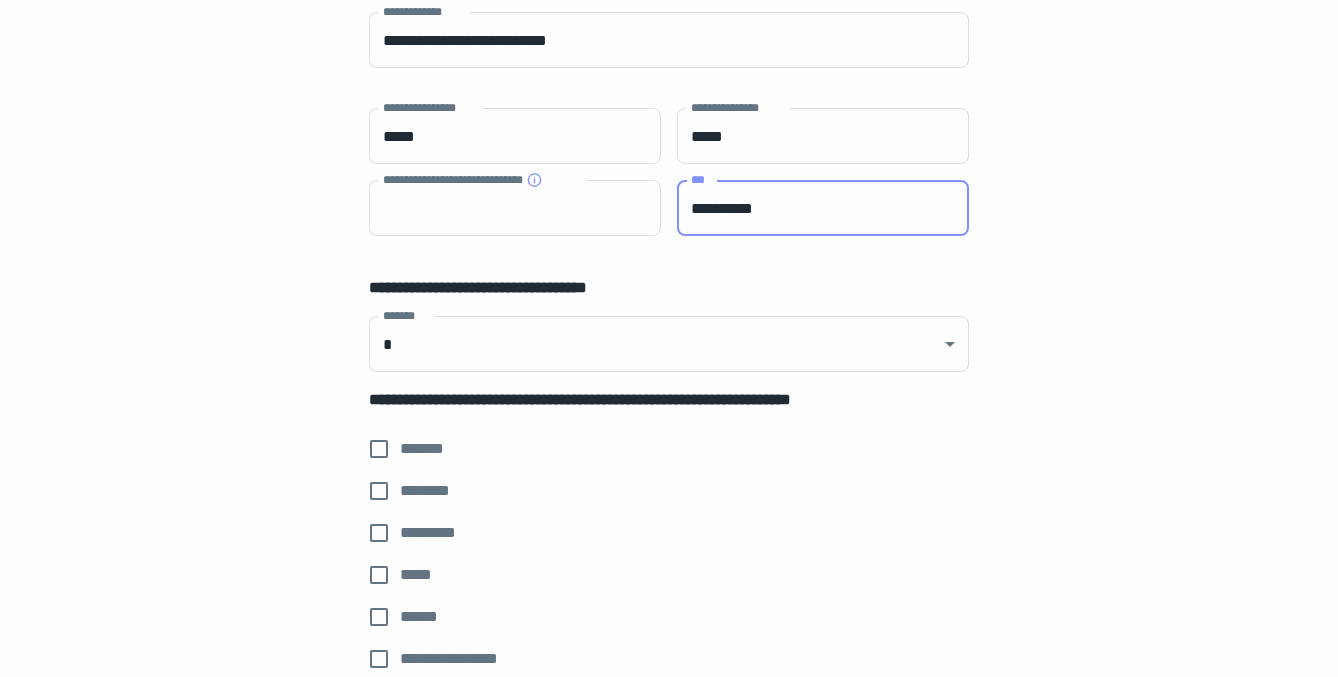 scroll, scrollTop: 249, scrollLeft: 0, axis: vertical 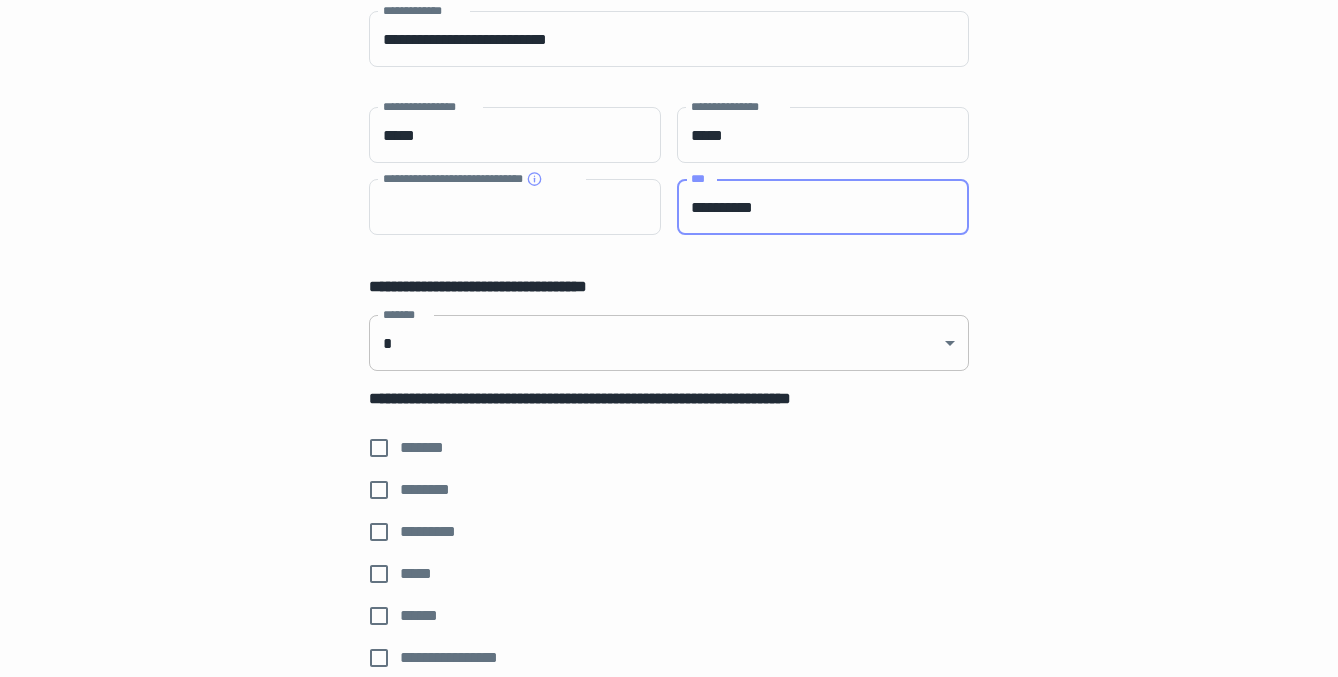 type on "**********" 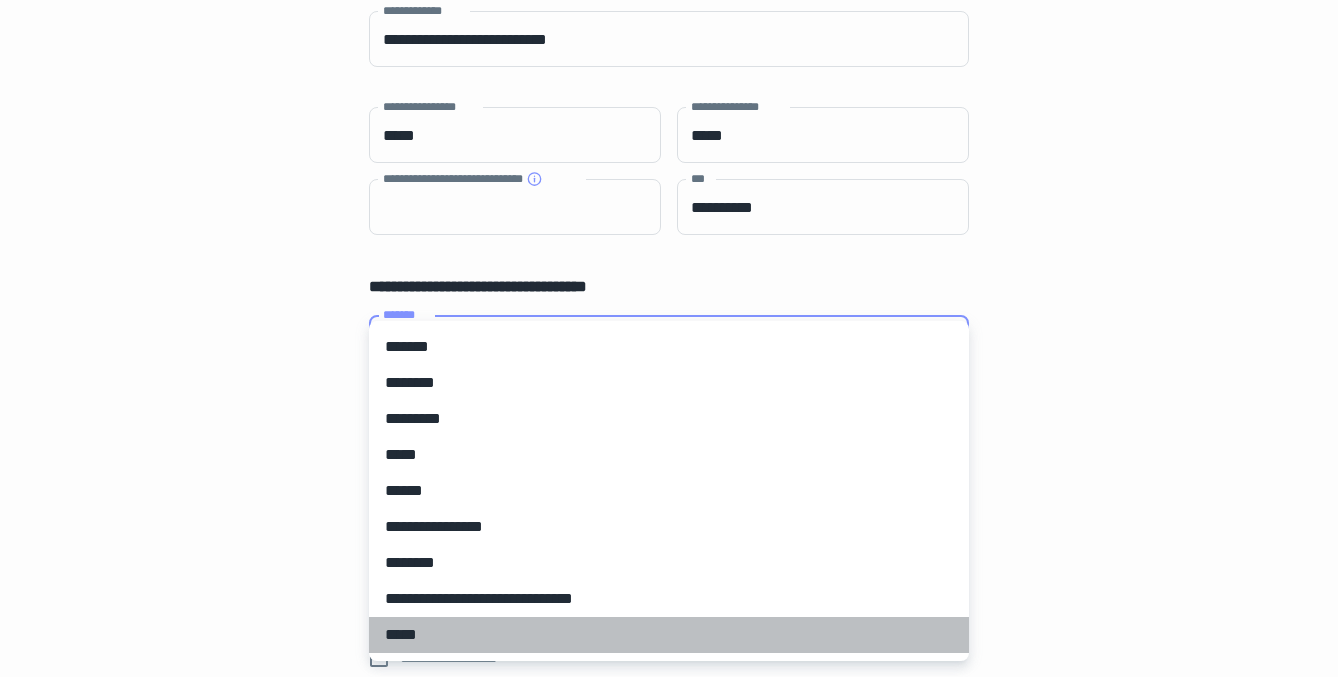 click on "*****" at bounding box center (669, 635) 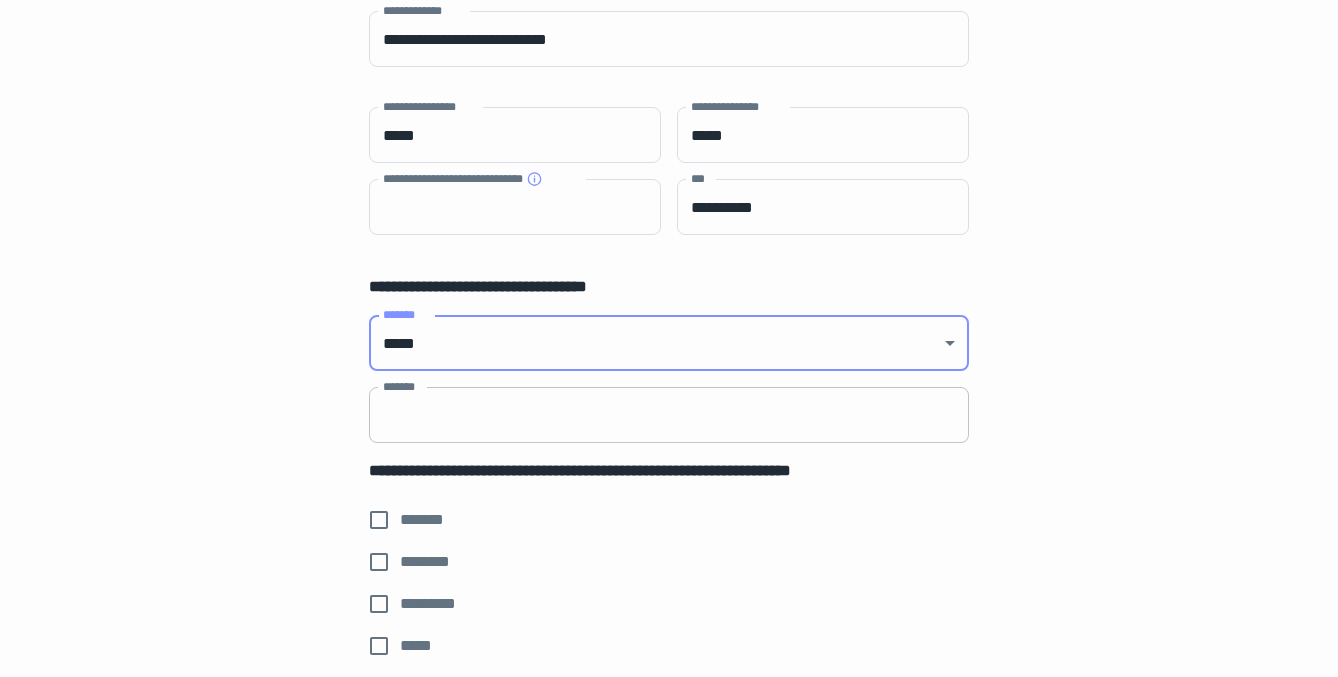 click on "*******" at bounding box center (669, 415) 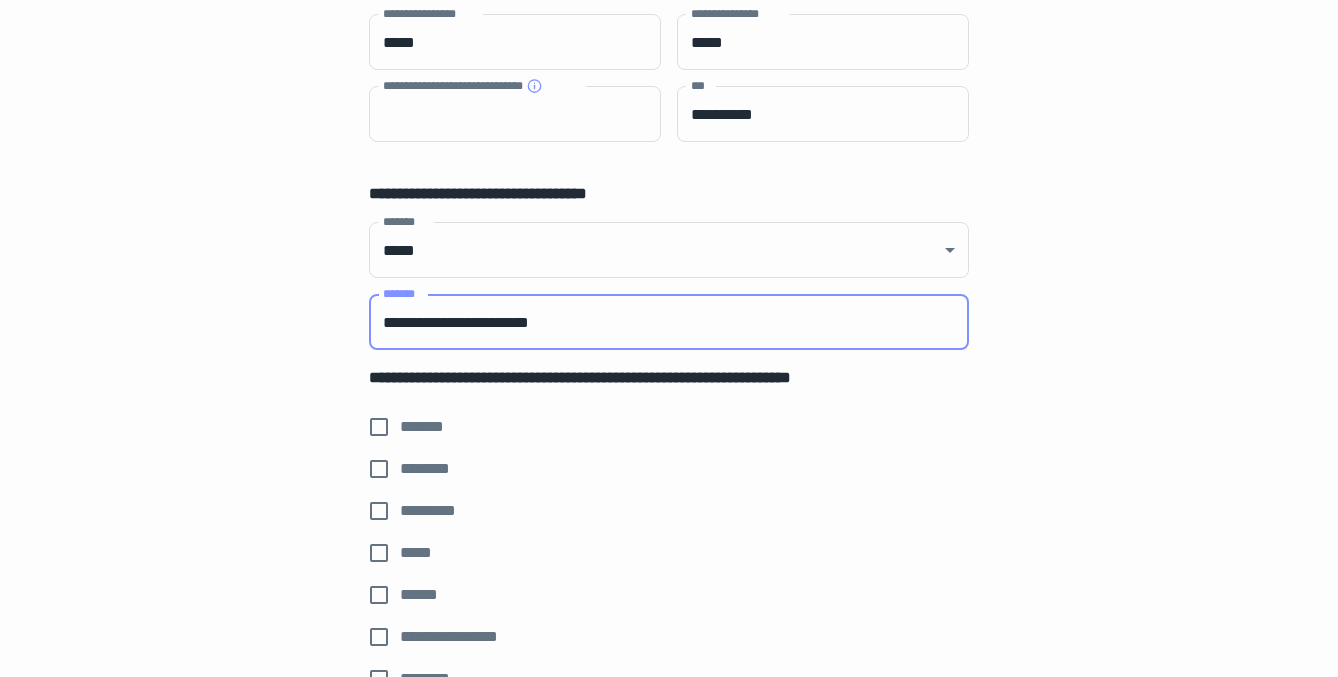 scroll, scrollTop: 360, scrollLeft: 0, axis: vertical 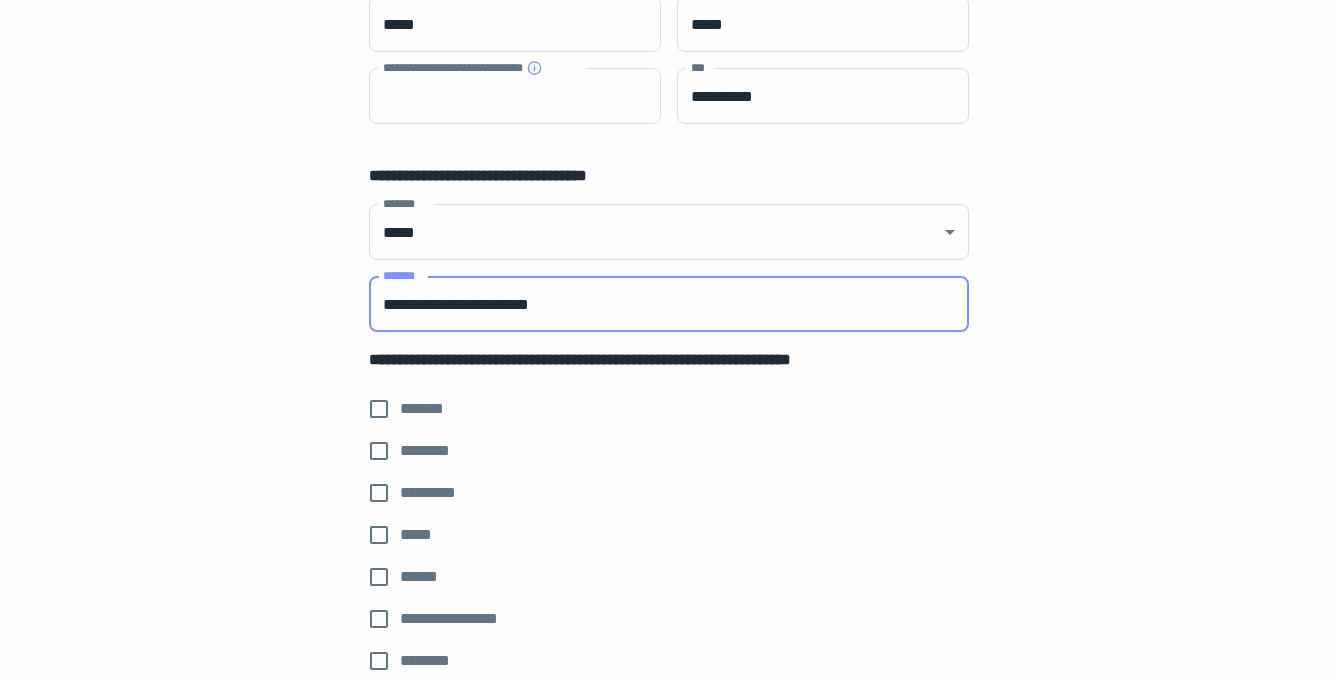 type on "**********" 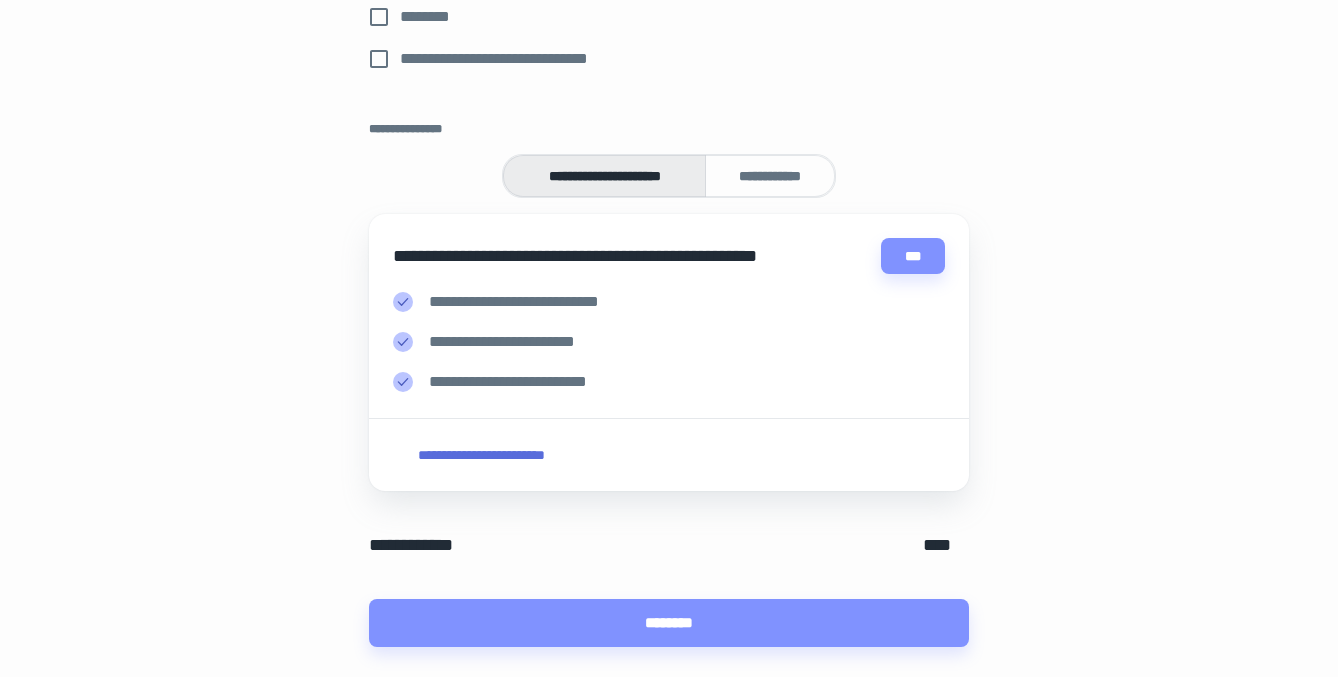 scroll, scrollTop: 1027, scrollLeft: 0, axis: vertical 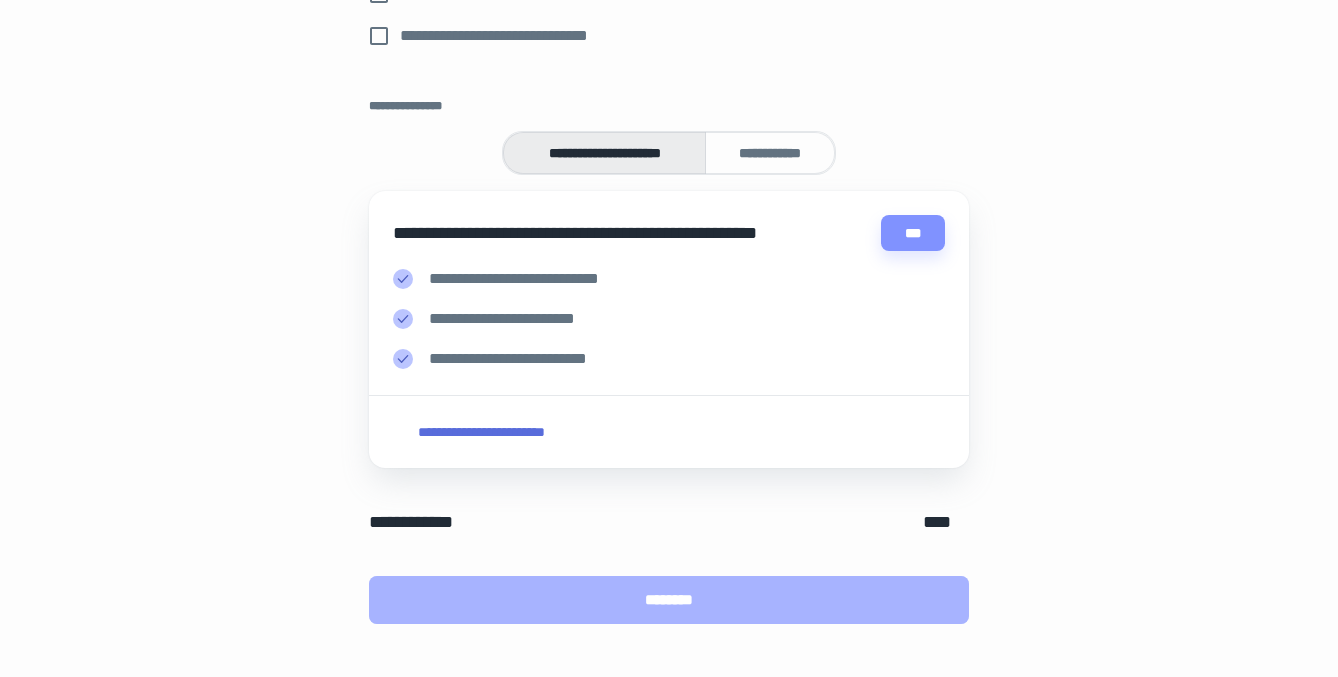 click on "********" at bounding box center [669, 600] 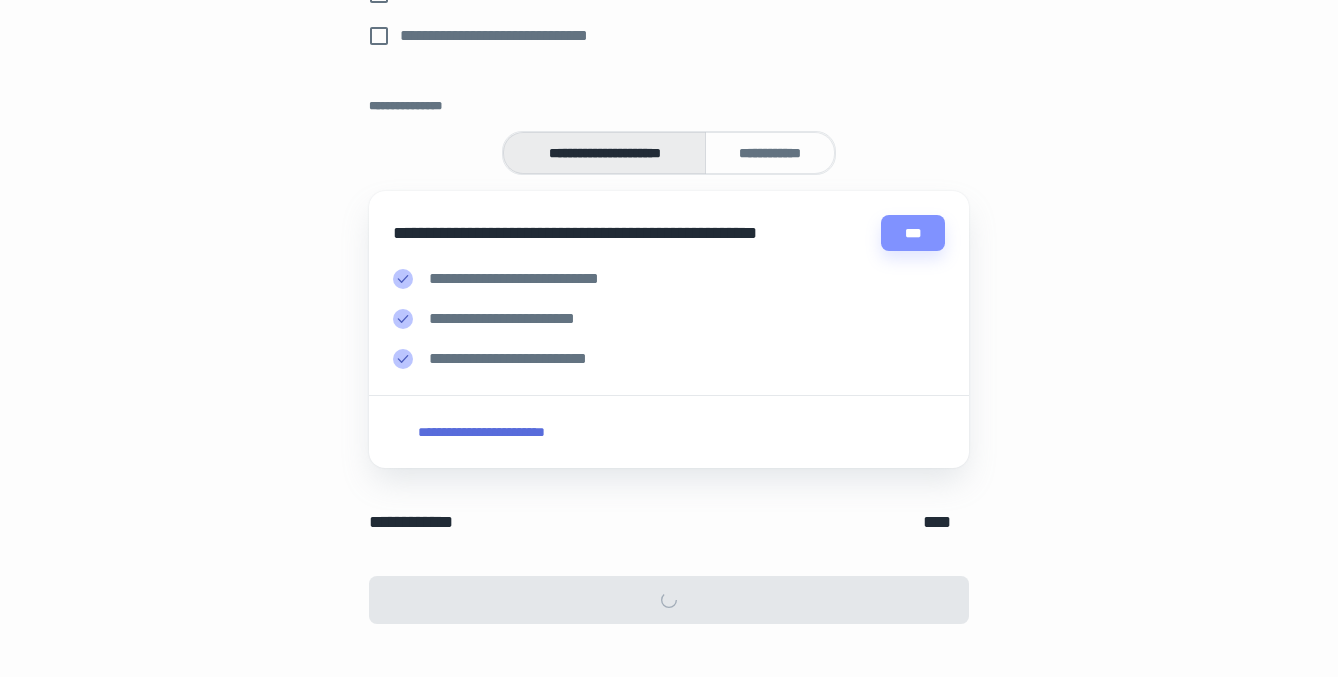scroll, scrollTop: 0, scrollLeft: 0, axis: both 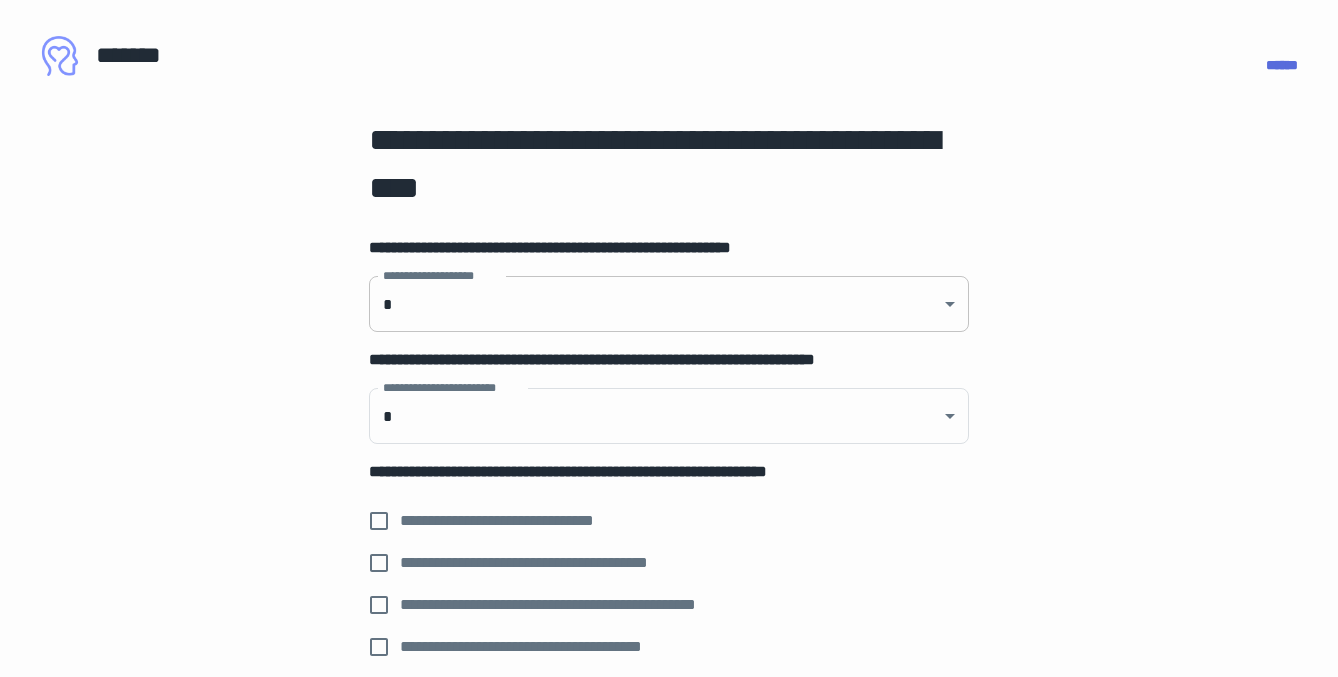 click on "**********" at bounding box center [669, 338] 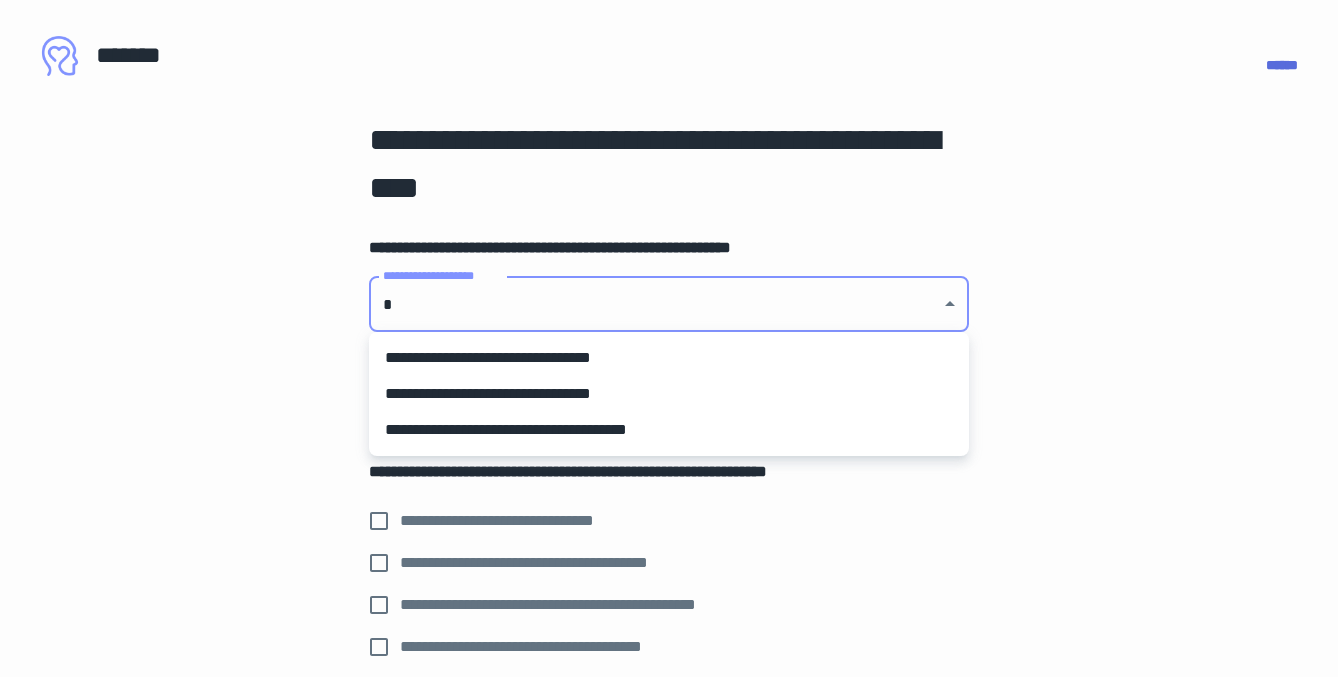 click on "**********" at bounding box center (669, 430) 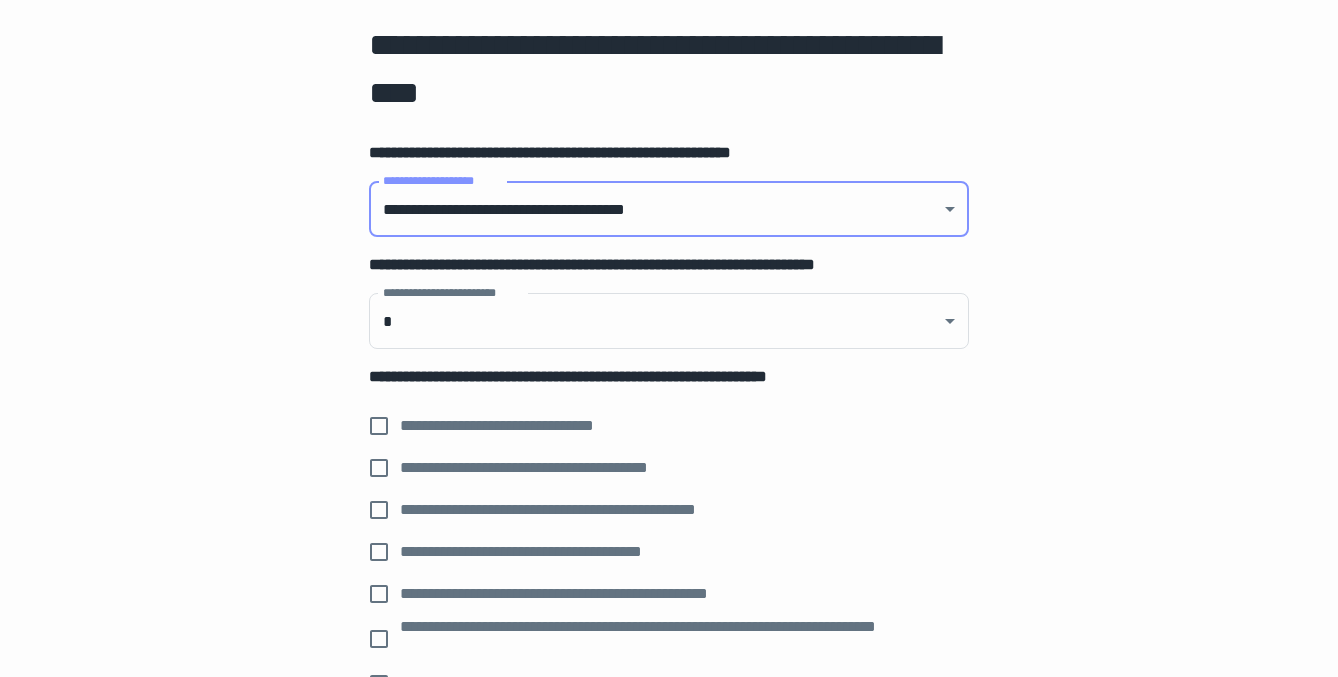 scroll, scrollTop: 98, scrollLeft: 0, axis: vertical 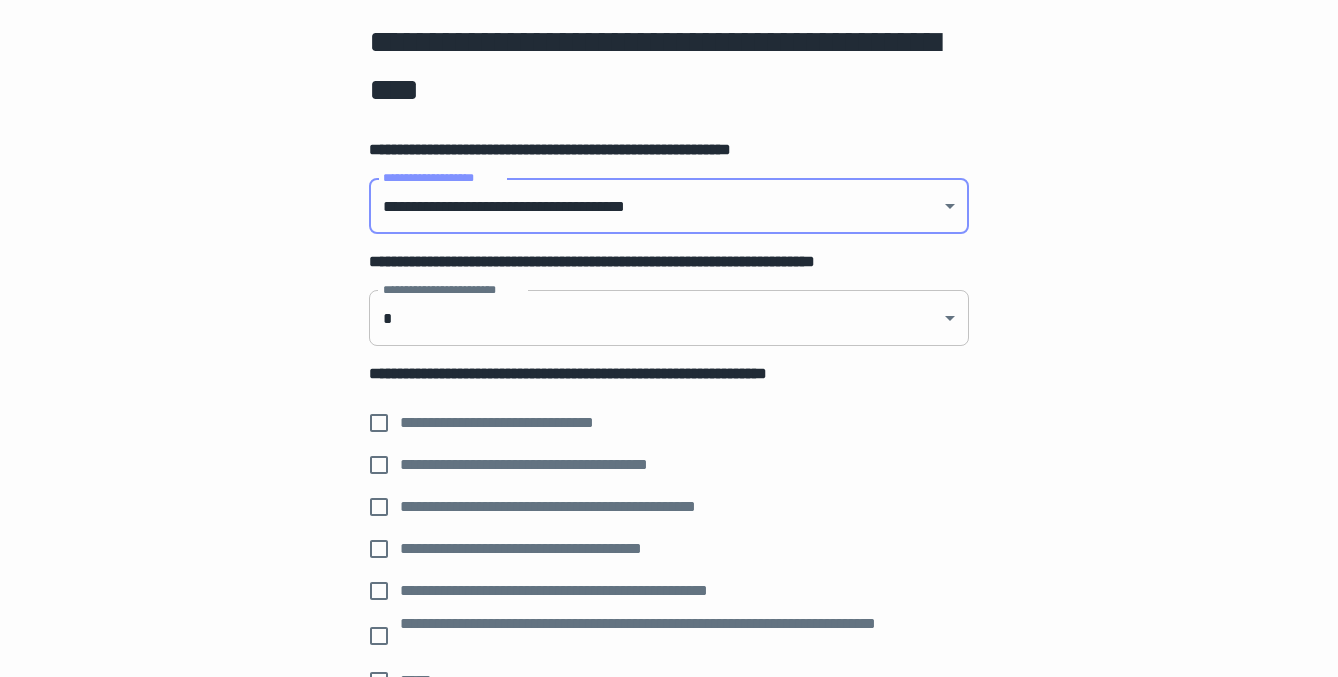 click on "[FIRST] [LAST] [EMAIL] [ADDRESS] [CITY] [STATE] [ZIP] [COUNTRY] [PHONE] [BIRTHDATE] [AGE] [CARD] [EXPIRY] [CVV] [PASSPORT] [LICENSE]" at bounding box center (669, 240) 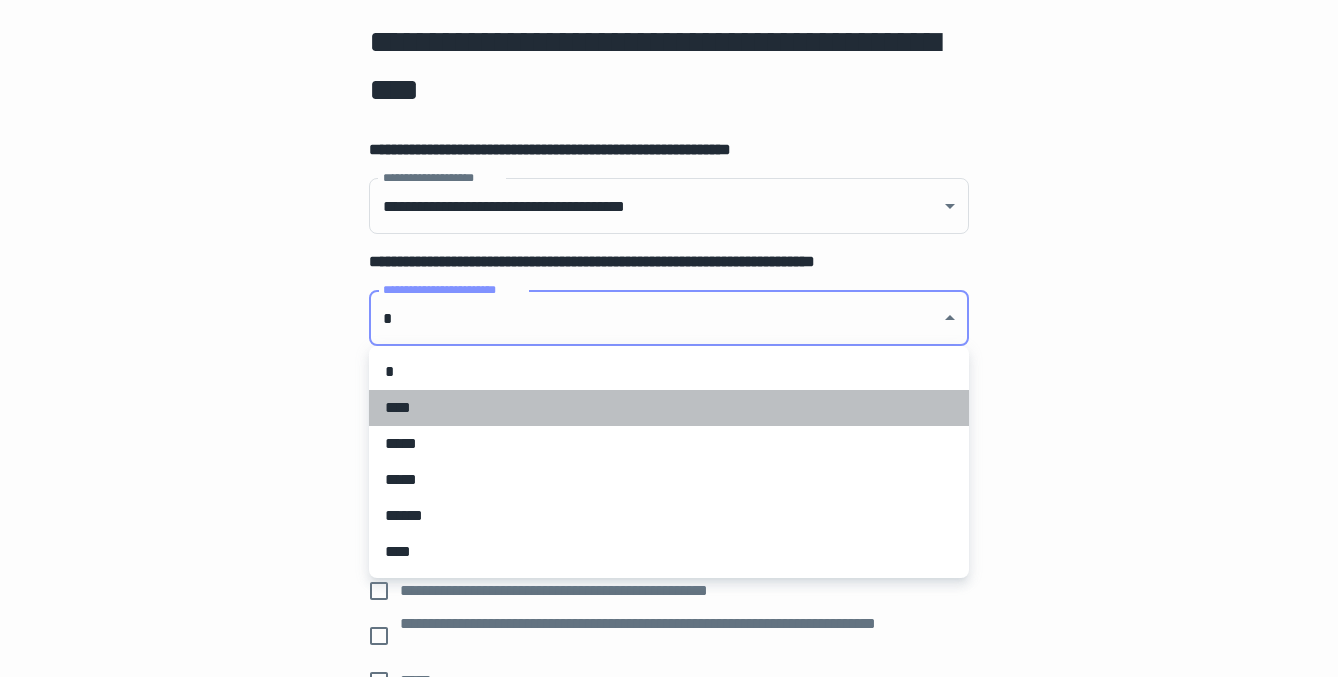 click on "****" at bounding box center [669, 408] 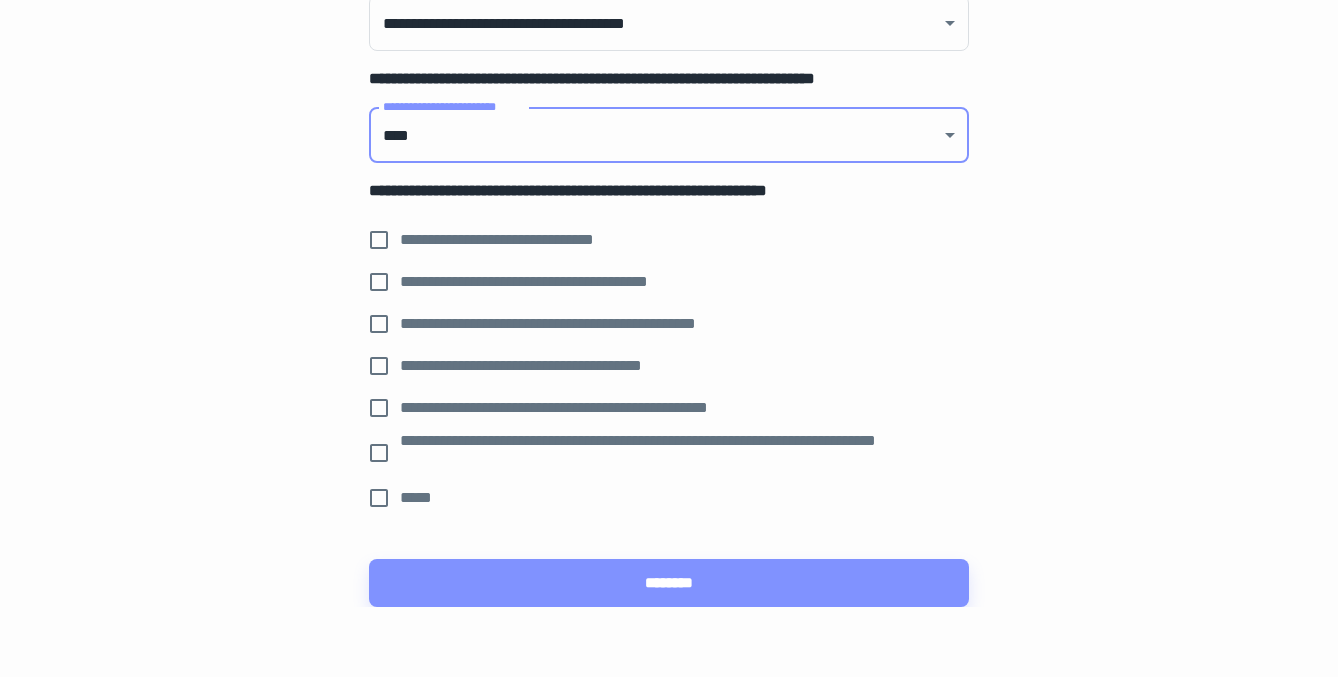 scroll, scrollTop: 291, scrollLeft: 0, axis: vertical 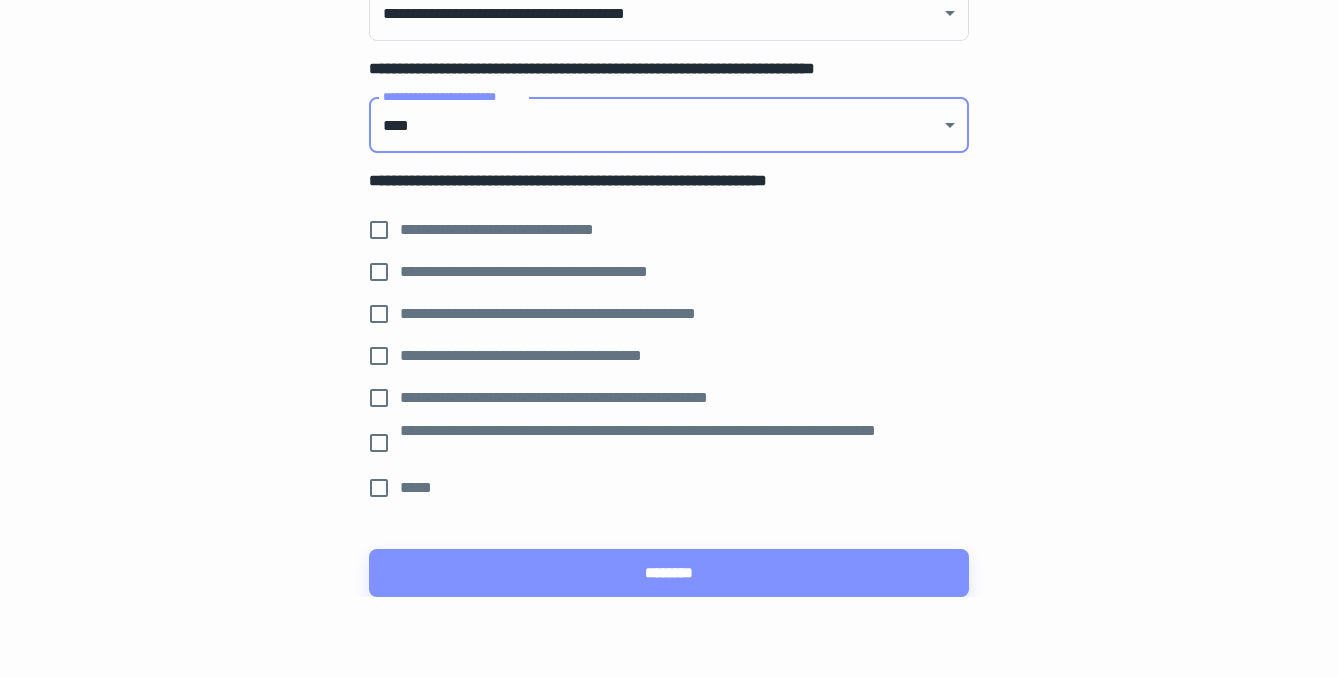 click on "**********" at bounding box center [548, 272] 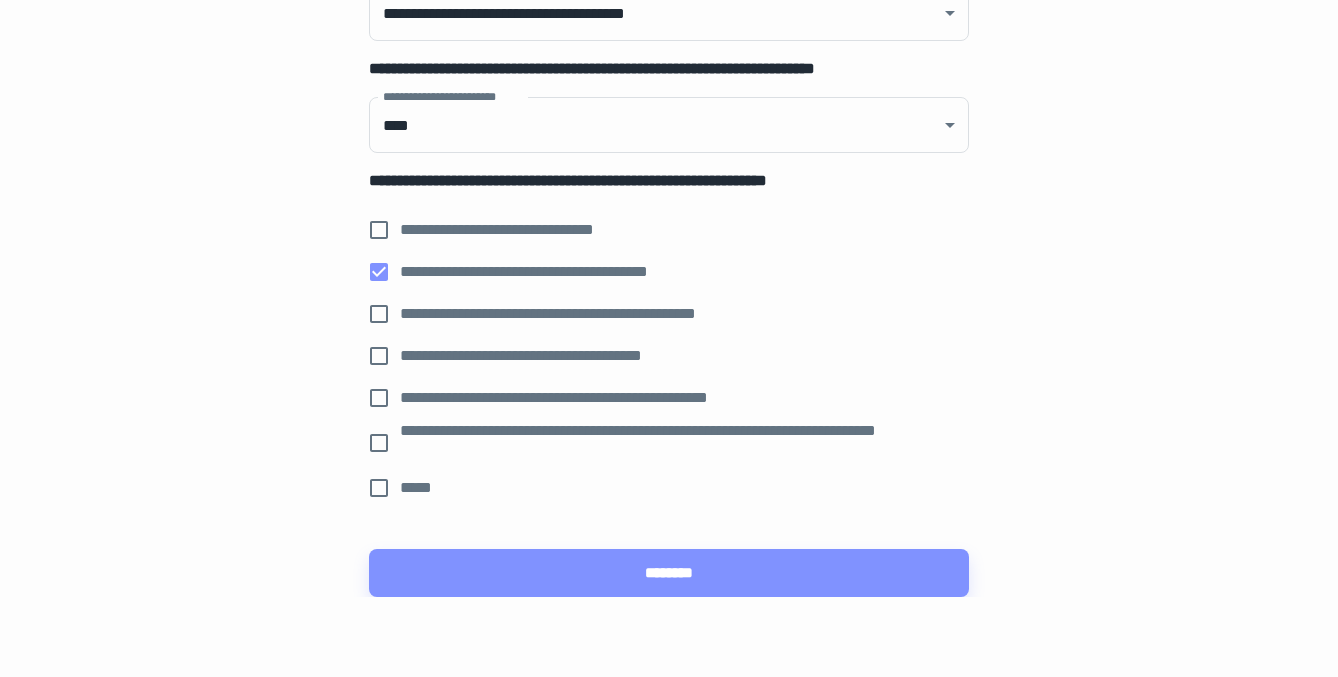 click on "**********" at bounding box center [586, 314] 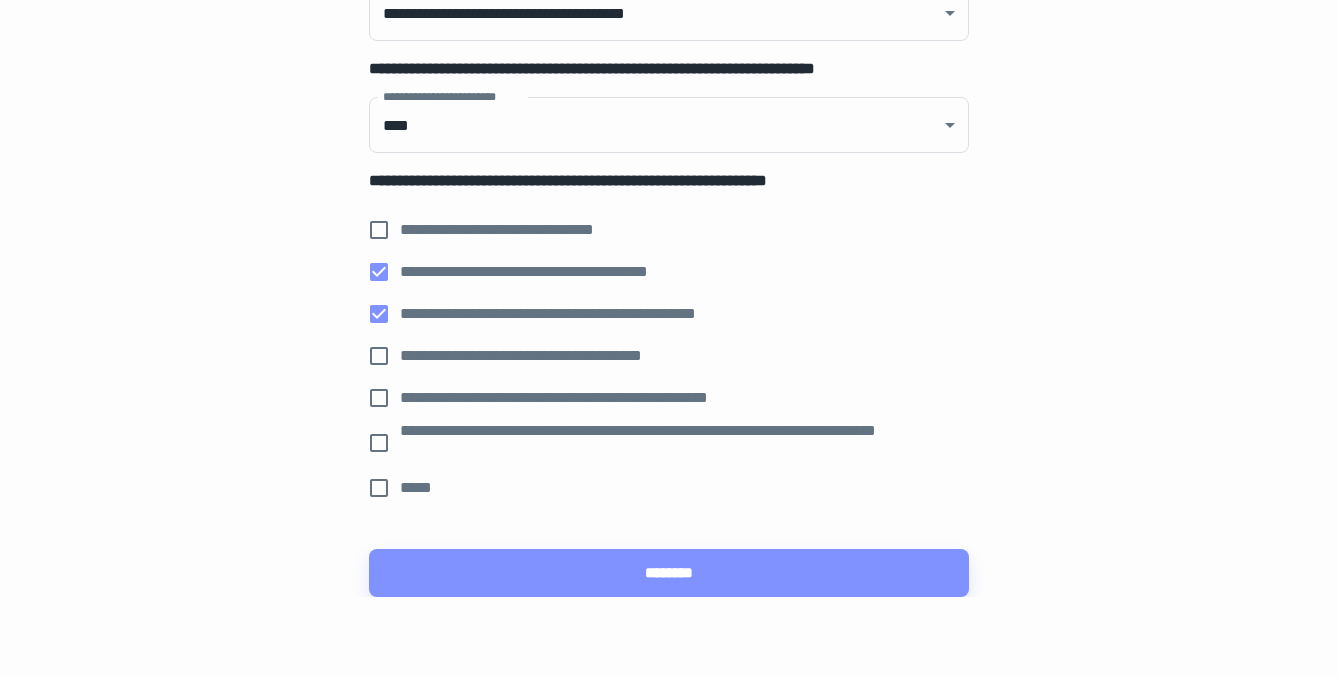 click on "**********" at bounding box center (550, 356) 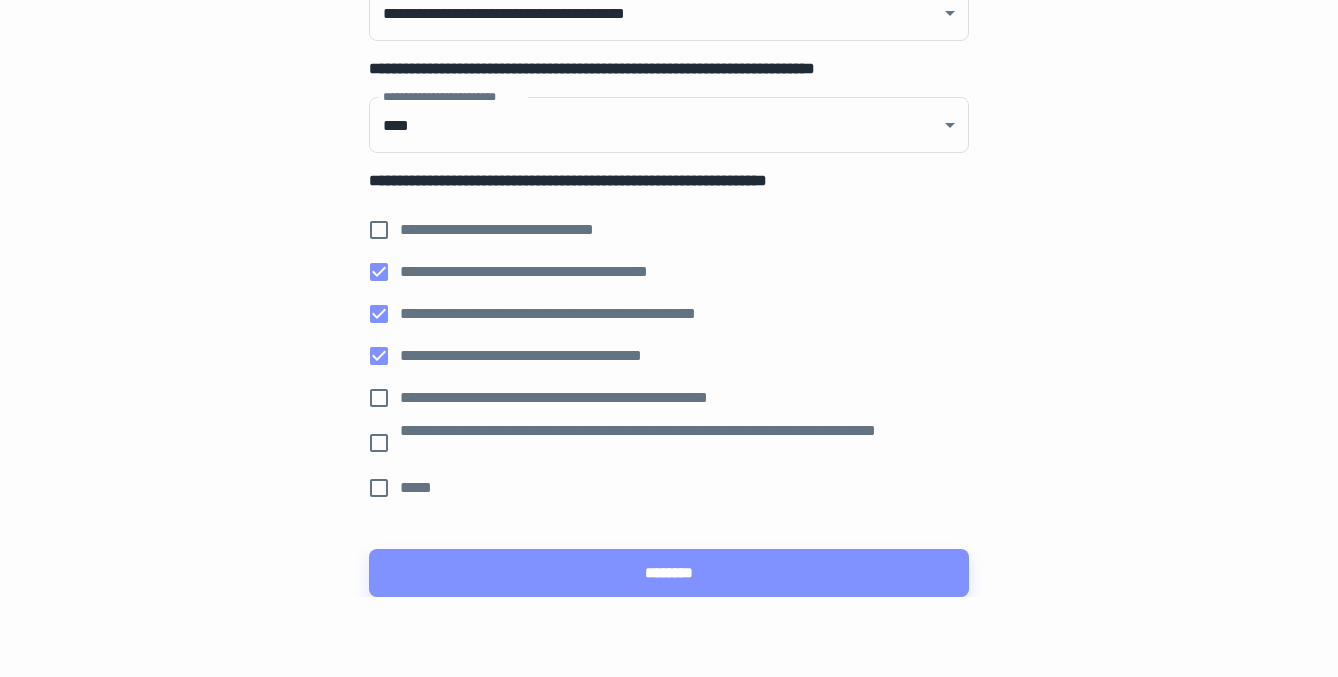 click on "**********" at bounding box center (519, 230) 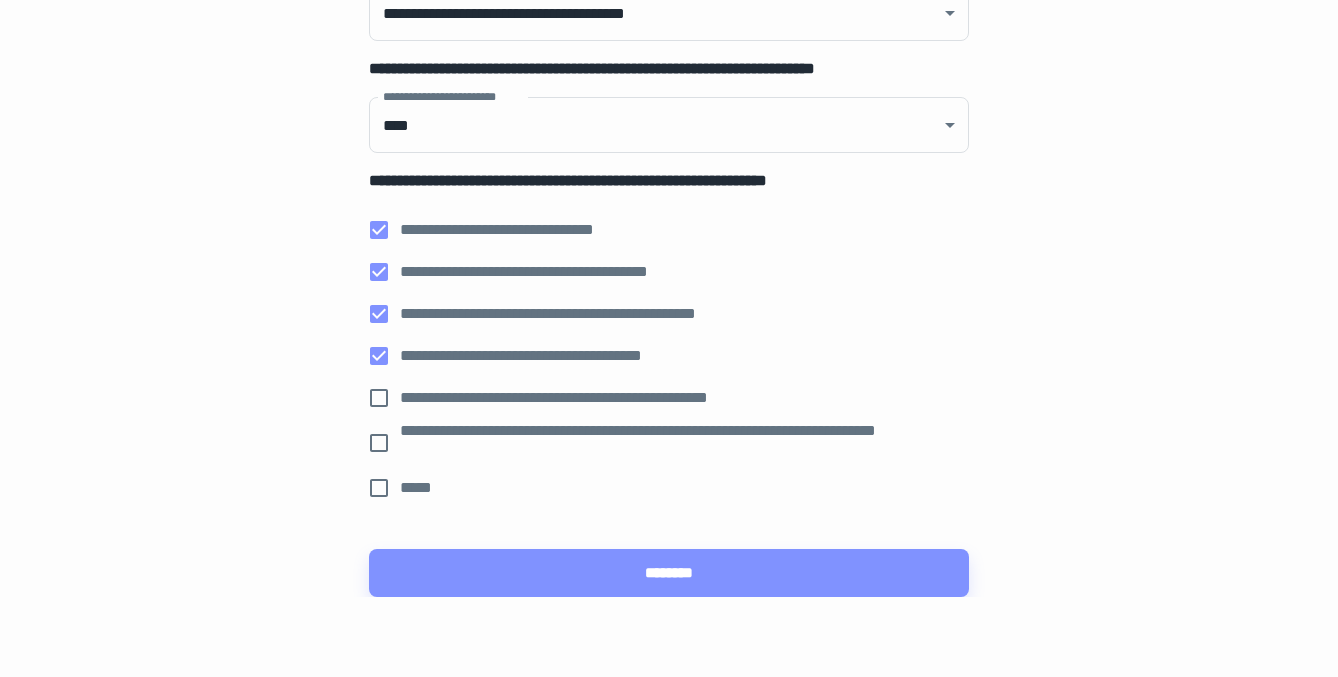 click on "**********" at bounding box center (587, 398) 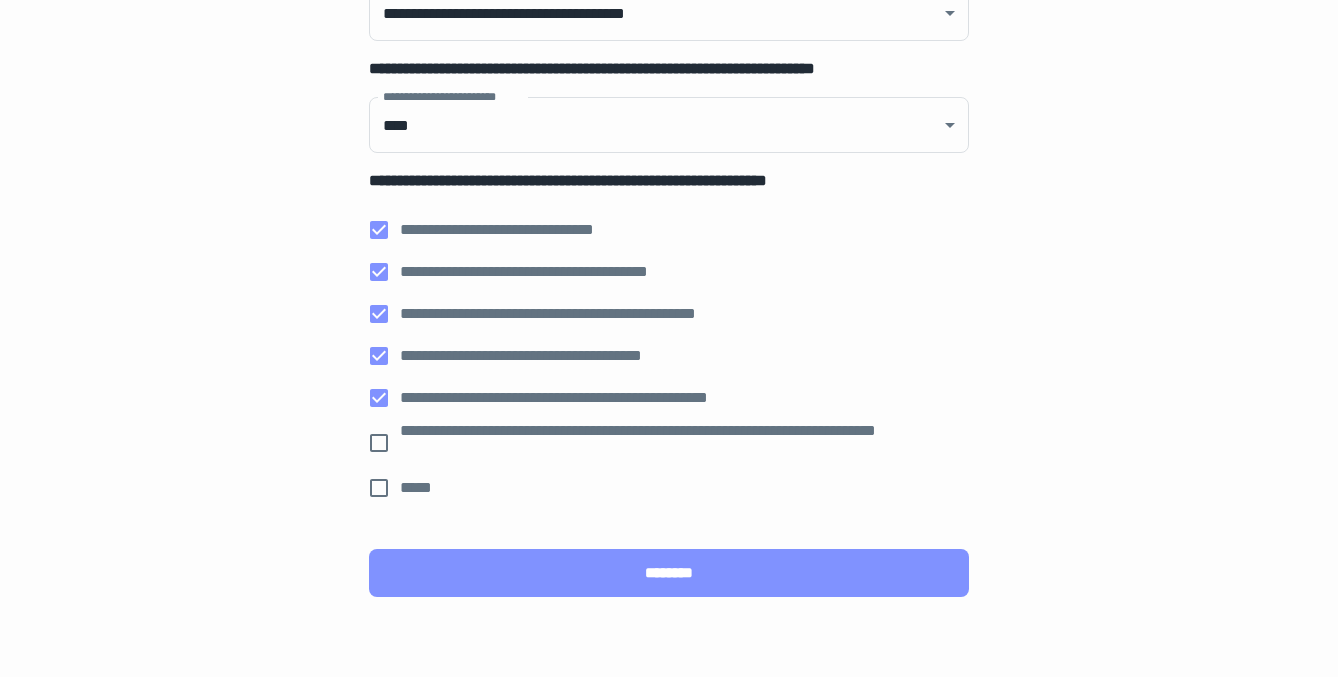 click on "********" at bounding box center [669, 573] 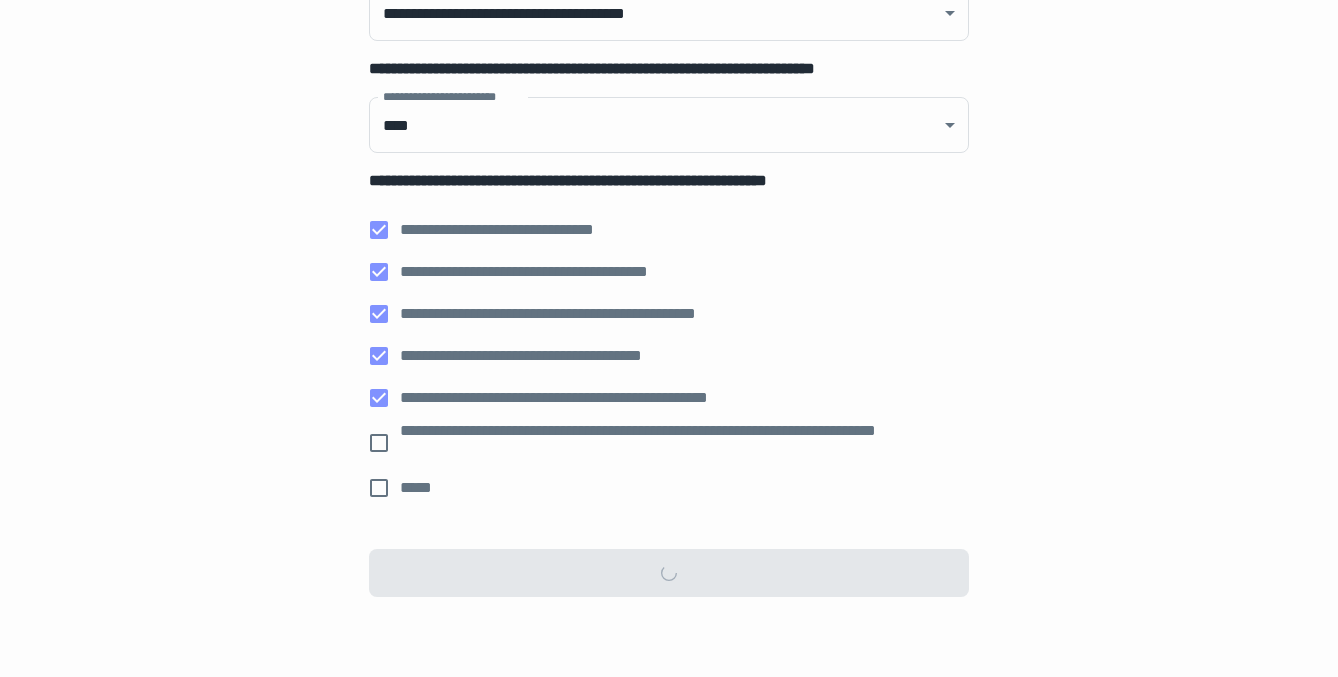 scroll, scrollTop: 0, scrollLeft: 0, axis: both 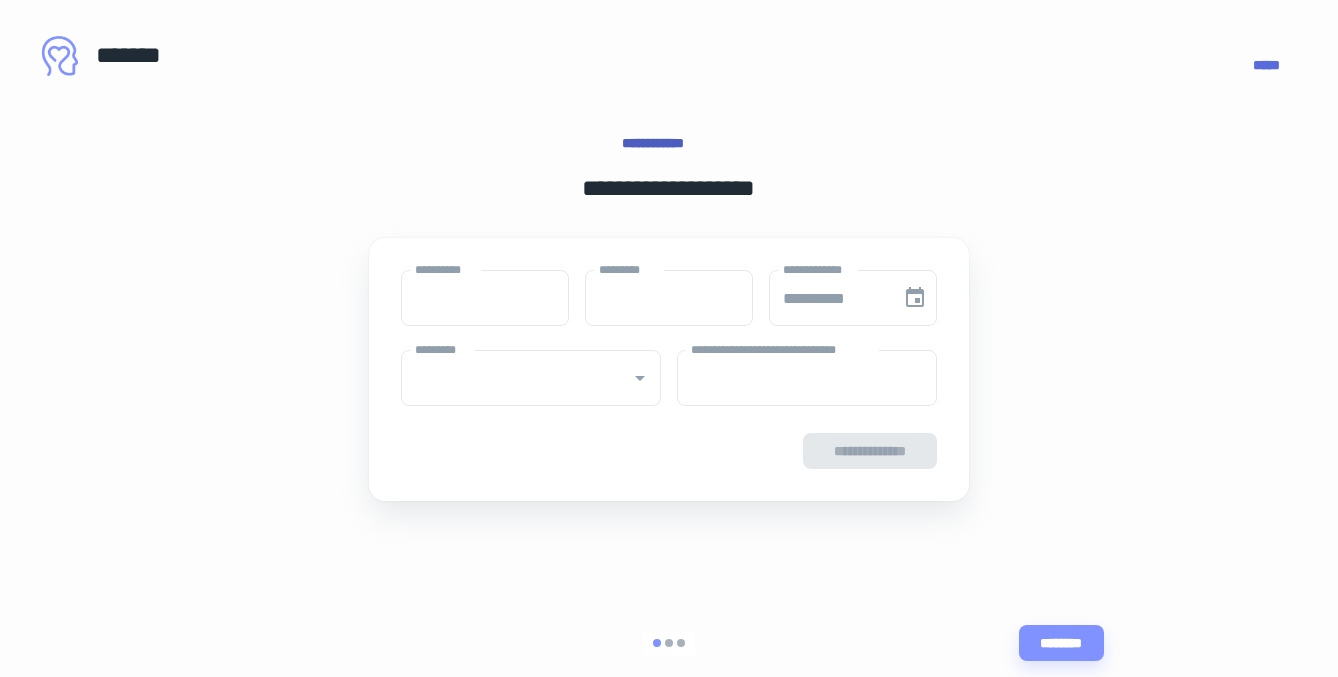type on "****" 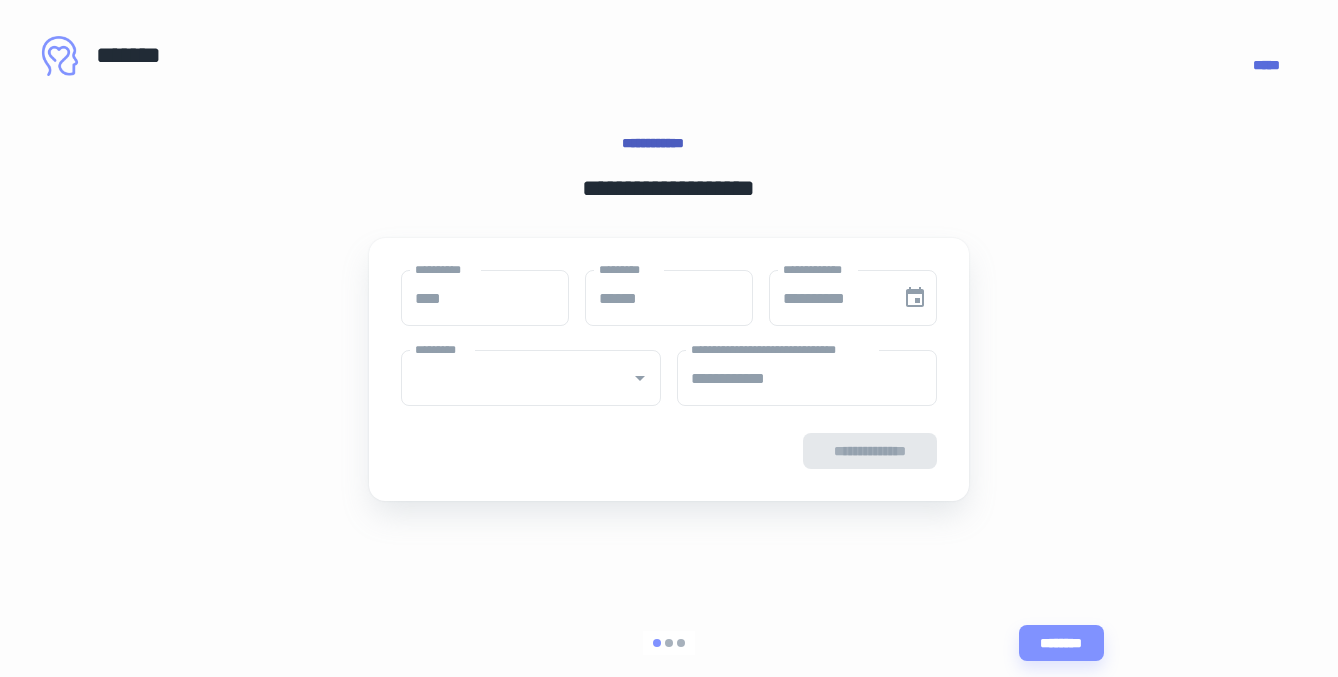type on "**********" 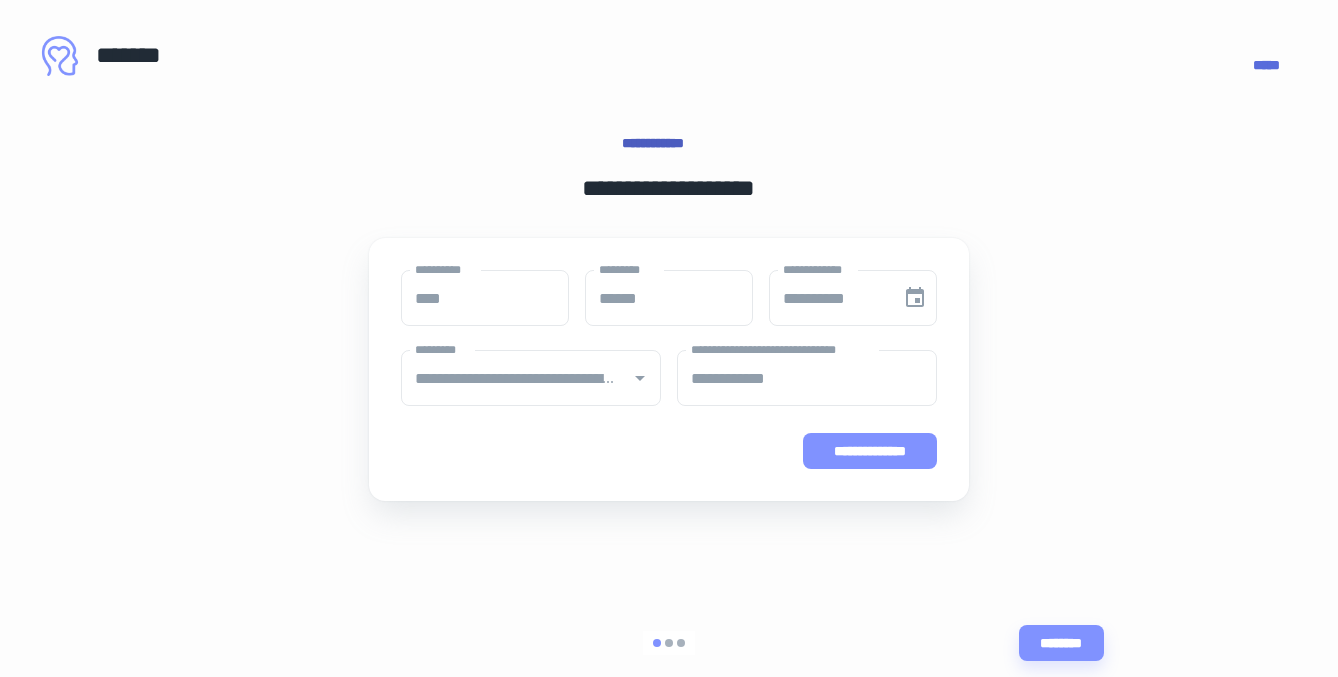 click on "**********" at bounding box center (870, 451) 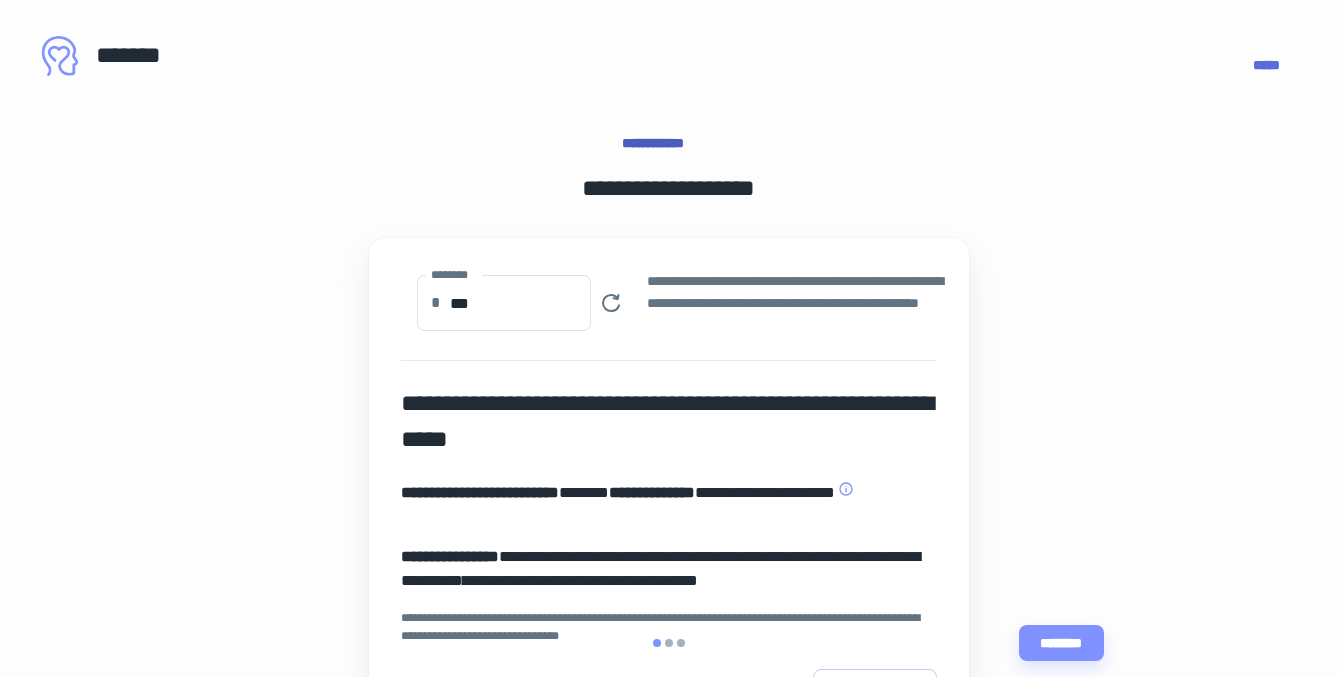 scroll, scrollTop: 260, scrollLeft: 0, axis: vertical 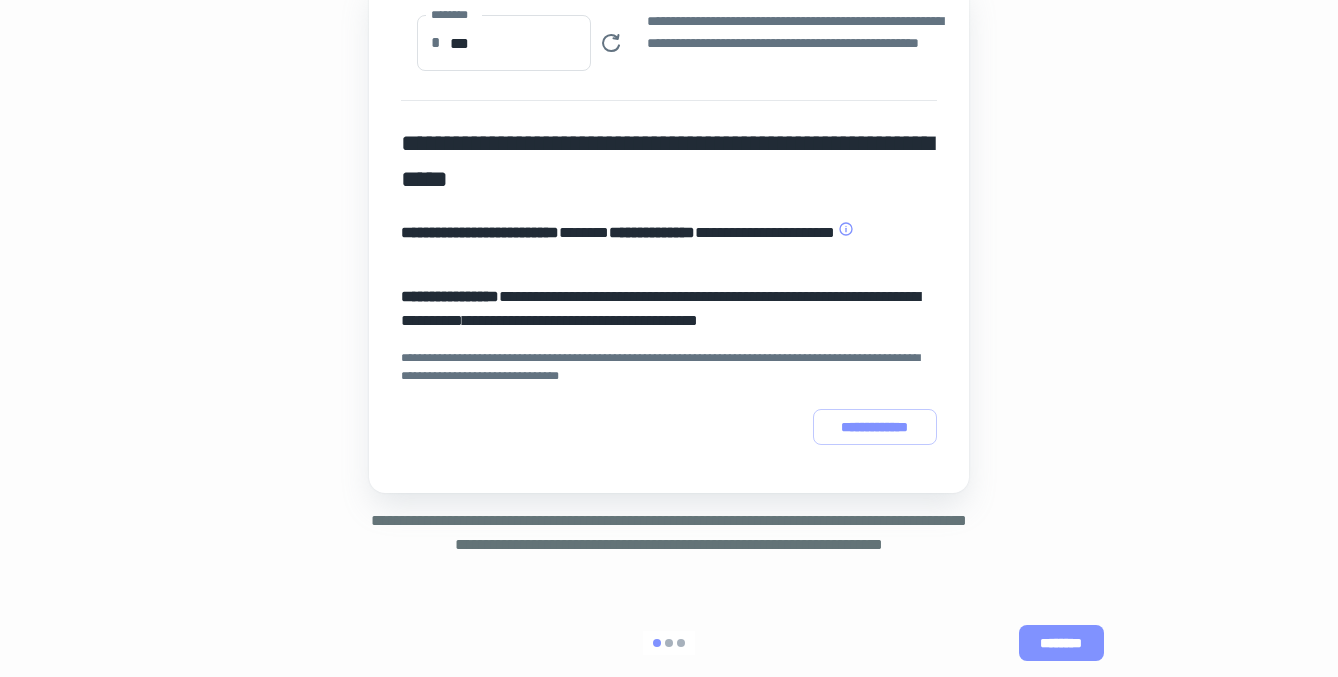 click on "********" at bounding box center (1061, 643) 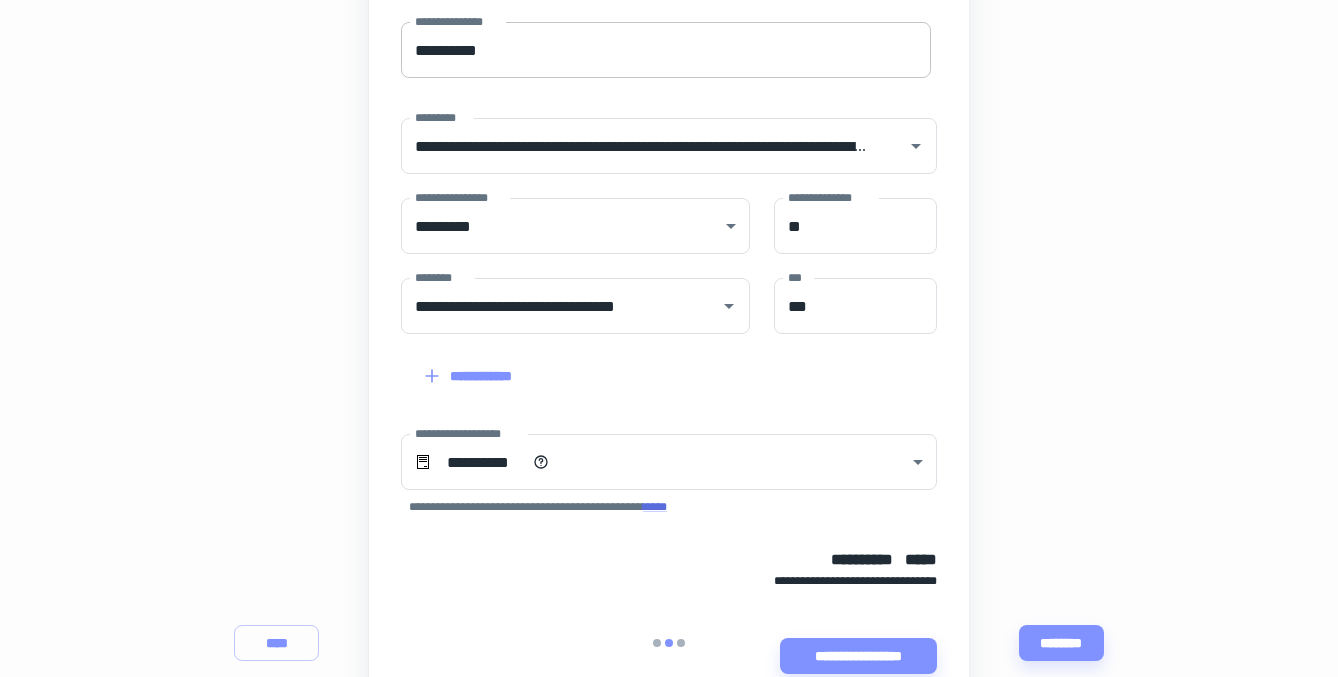 scroll, scrollTop: 549, scrollLeft: 0, axis: vertical 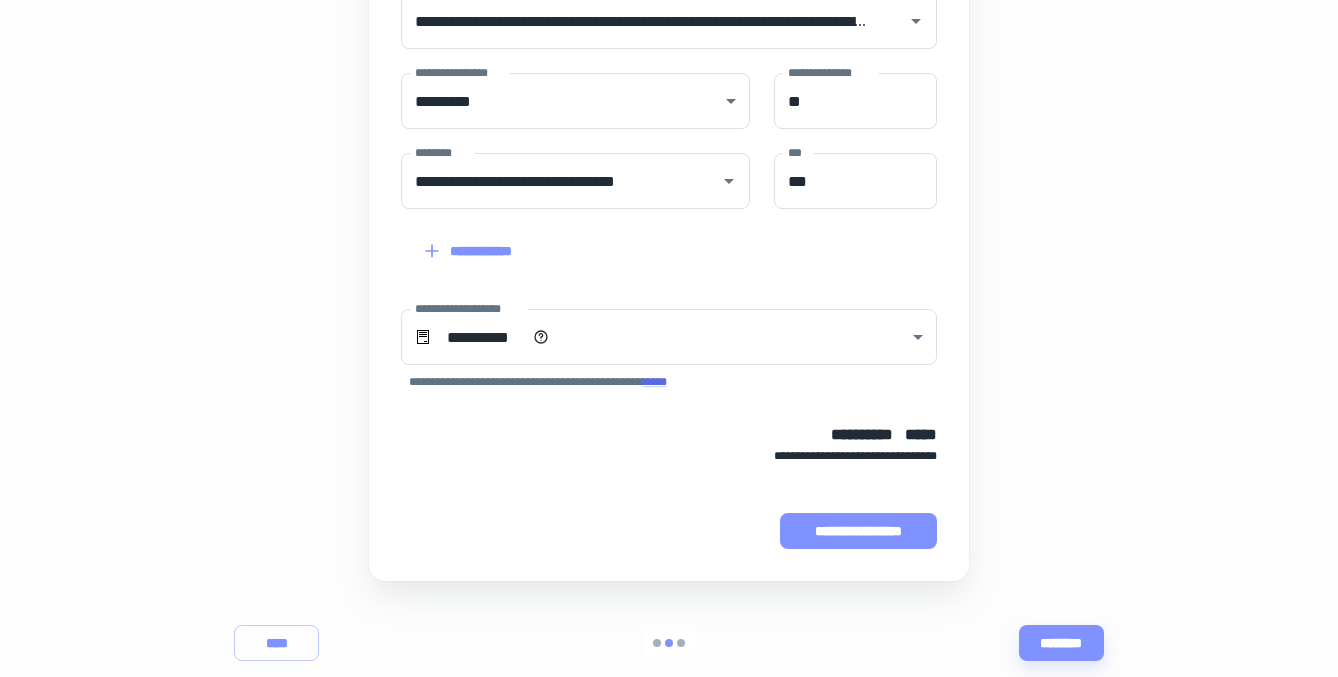 click on "**********" at bounding box center [858, 531] 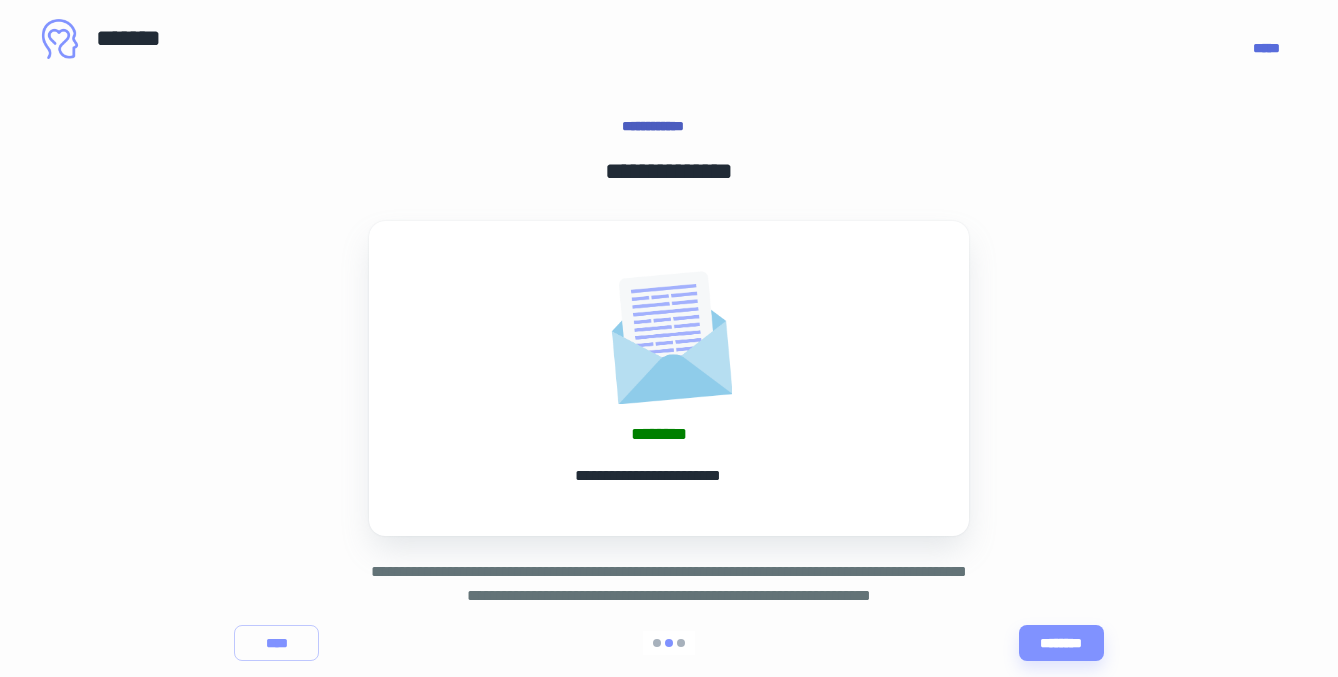 scroll, scrollTop: 68, scrollLeft: 0, axis: vertical 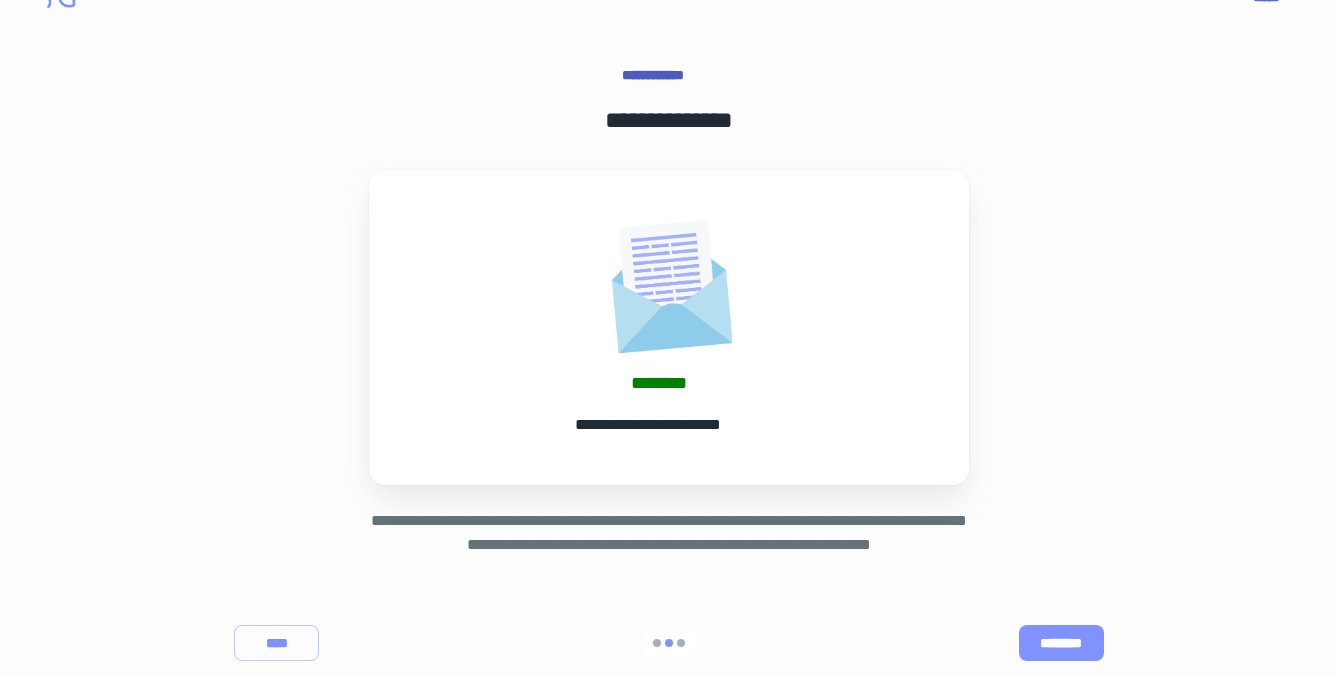 click on "********" at bounding box center [1061, 643] 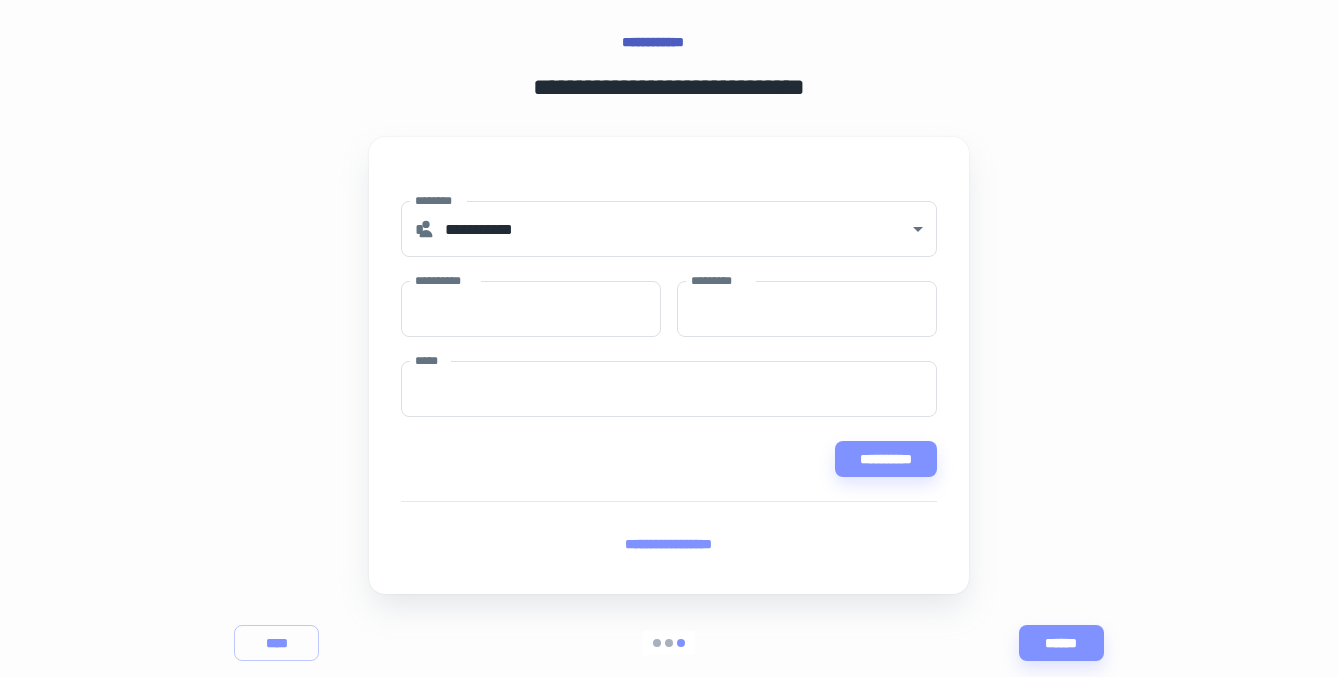 scroll, scrollTop: 114, scrollLeft: 0, axis: vertical 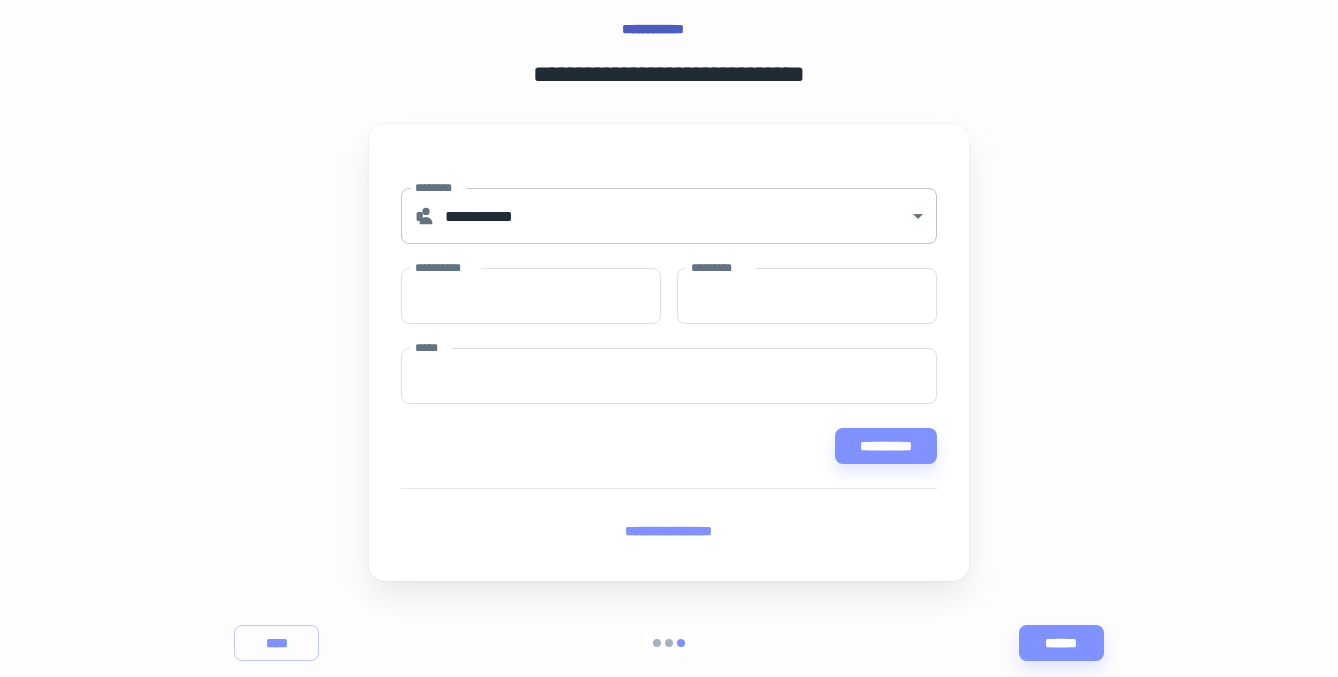 click on "[FIRST] [LAST] [EMAIL] [ADDRESS] [CITY] [STATE] [ZIP] [COUNTRY] [PHONE] [BIRTHDATE] [AGE] [CARD] [EXPIRY] [CVV] [PASSPORT] [LICENSE]" at bounding box center [669, 224] 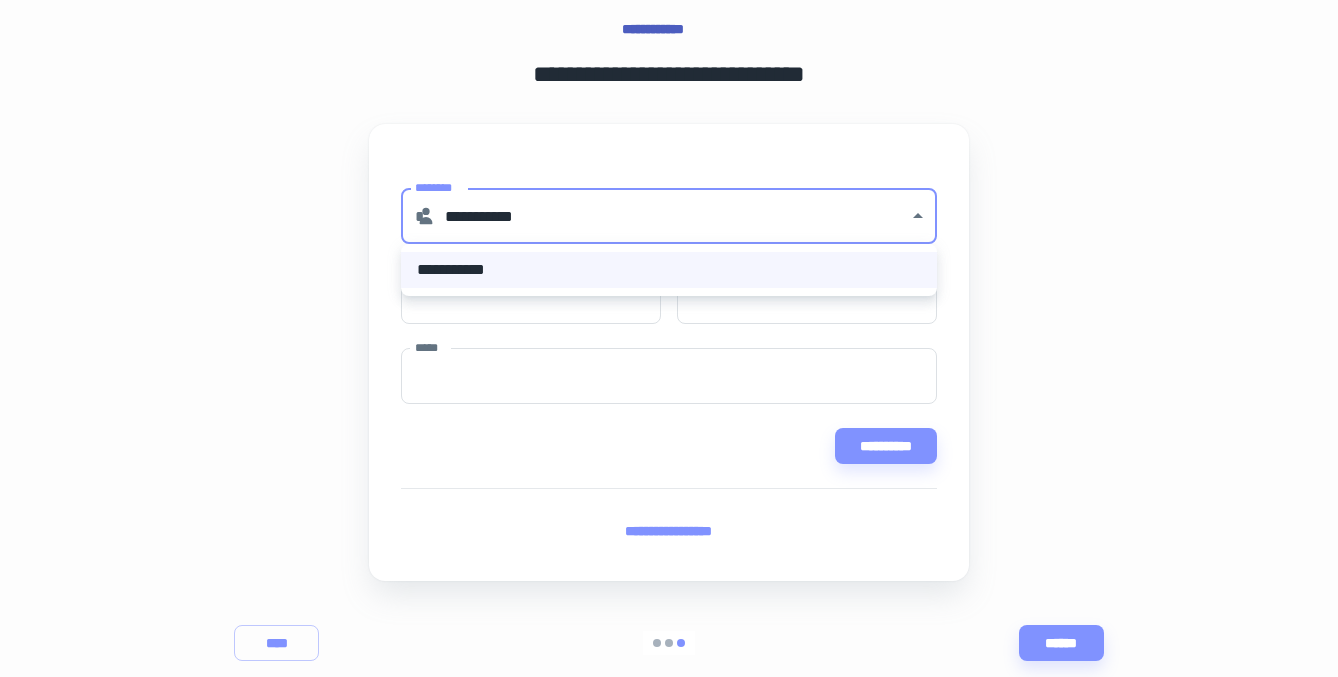 click at bounding box center [669, 338] 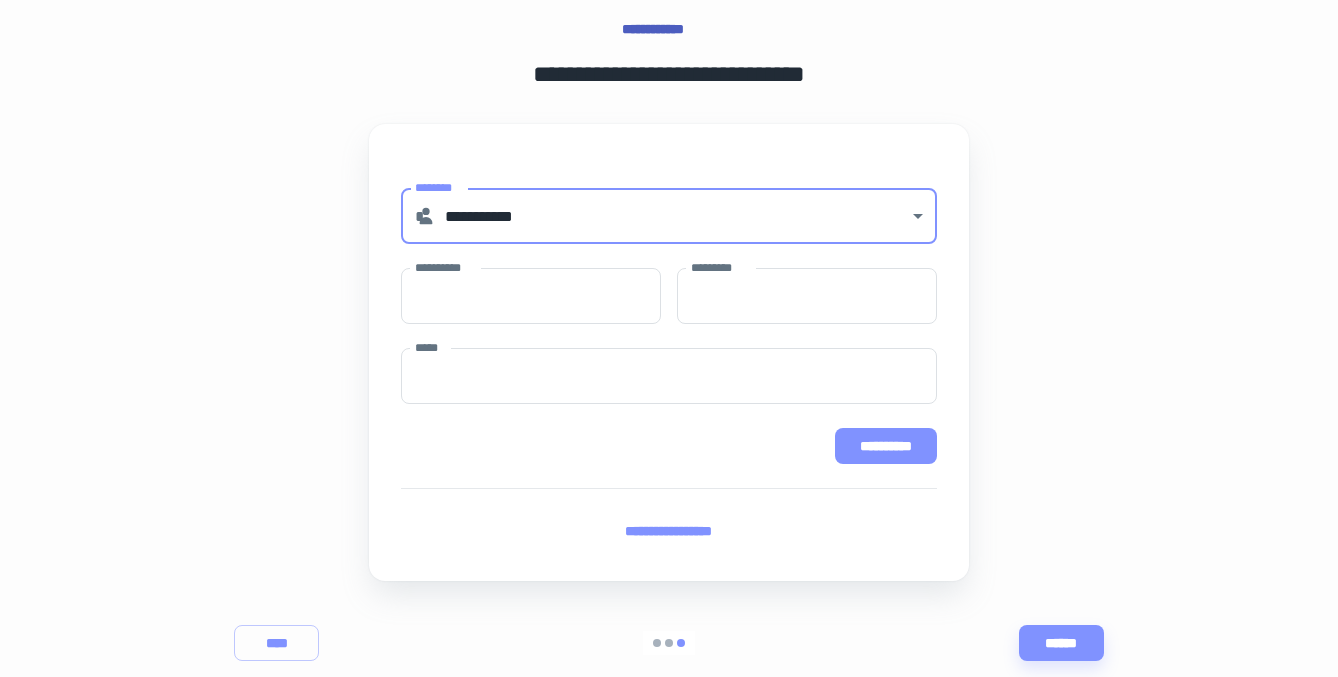 click on "**********" at bounding box center (886, 446) 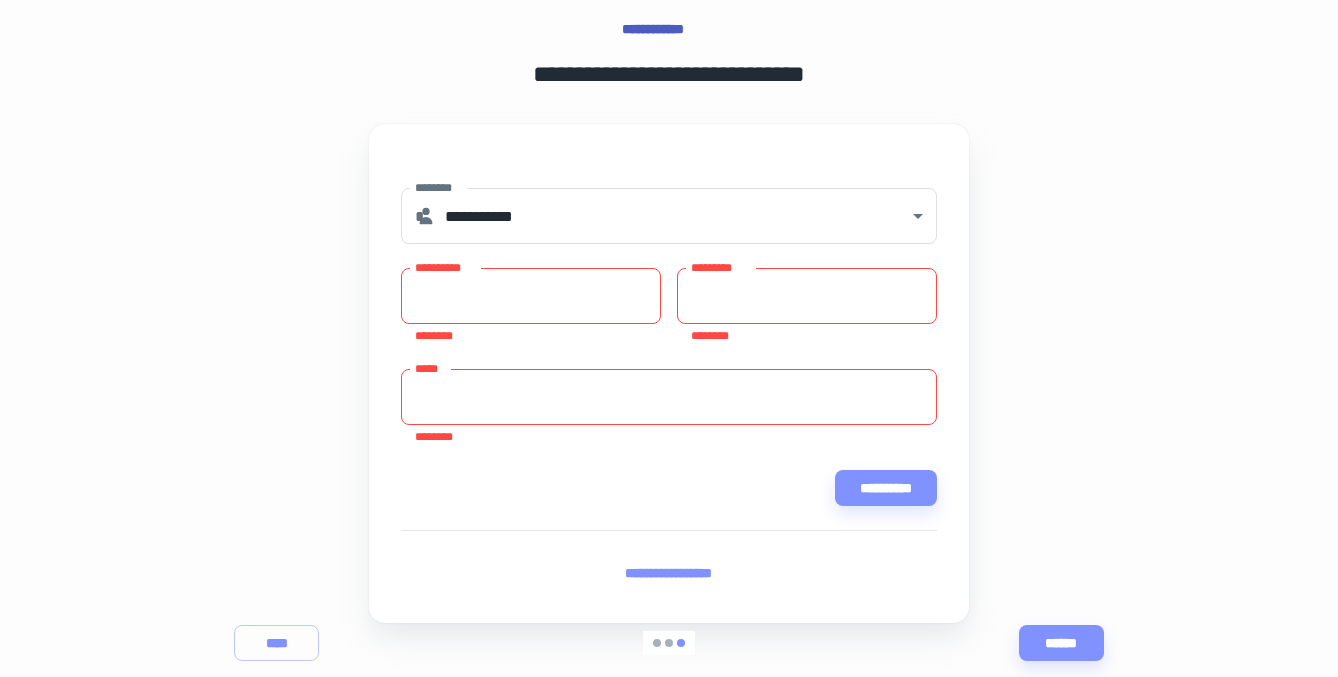 click on "**********" at bounding box center [531, 296] 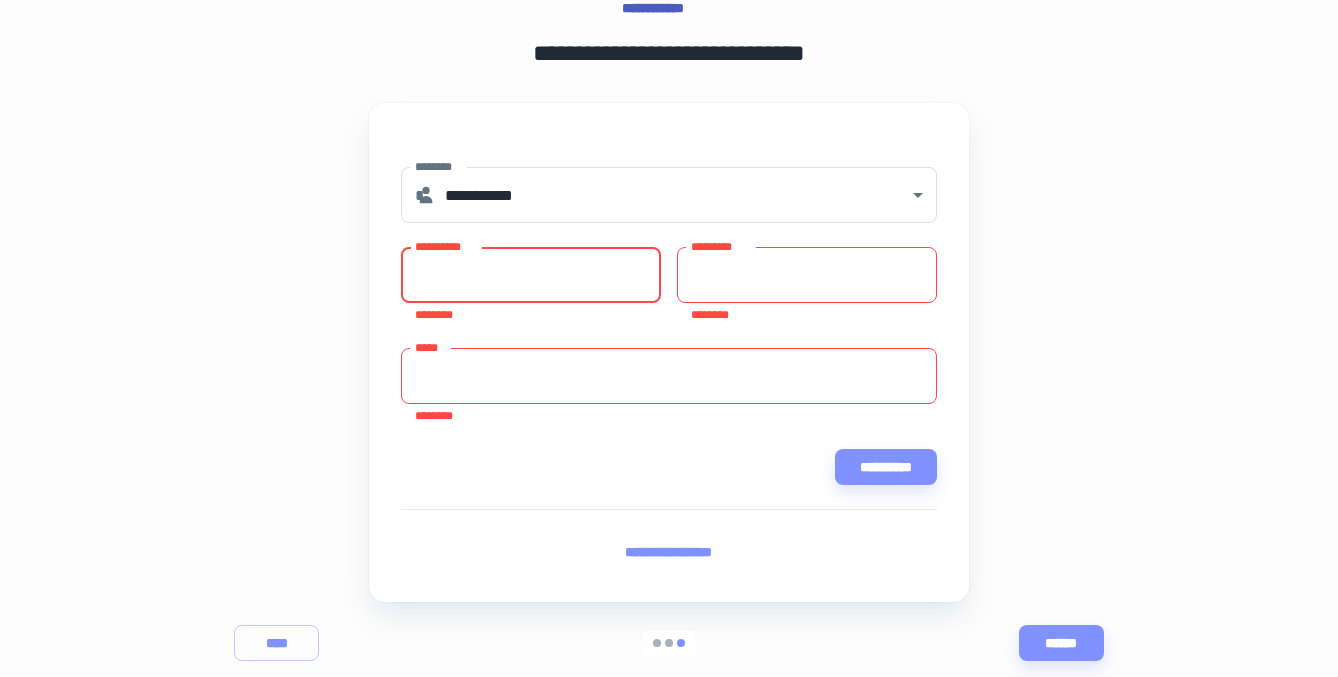 scroll, scrollTop: 137, scrollLeft: 0, axis: vertical 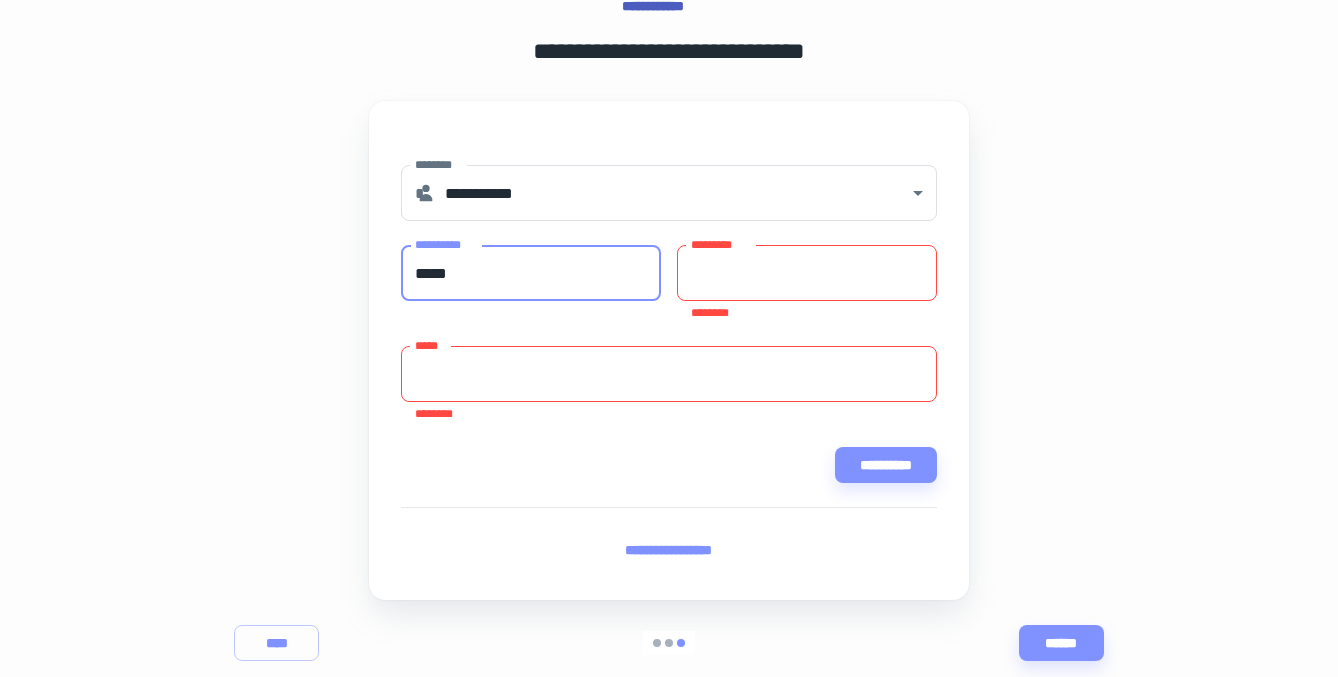 type on "*****" 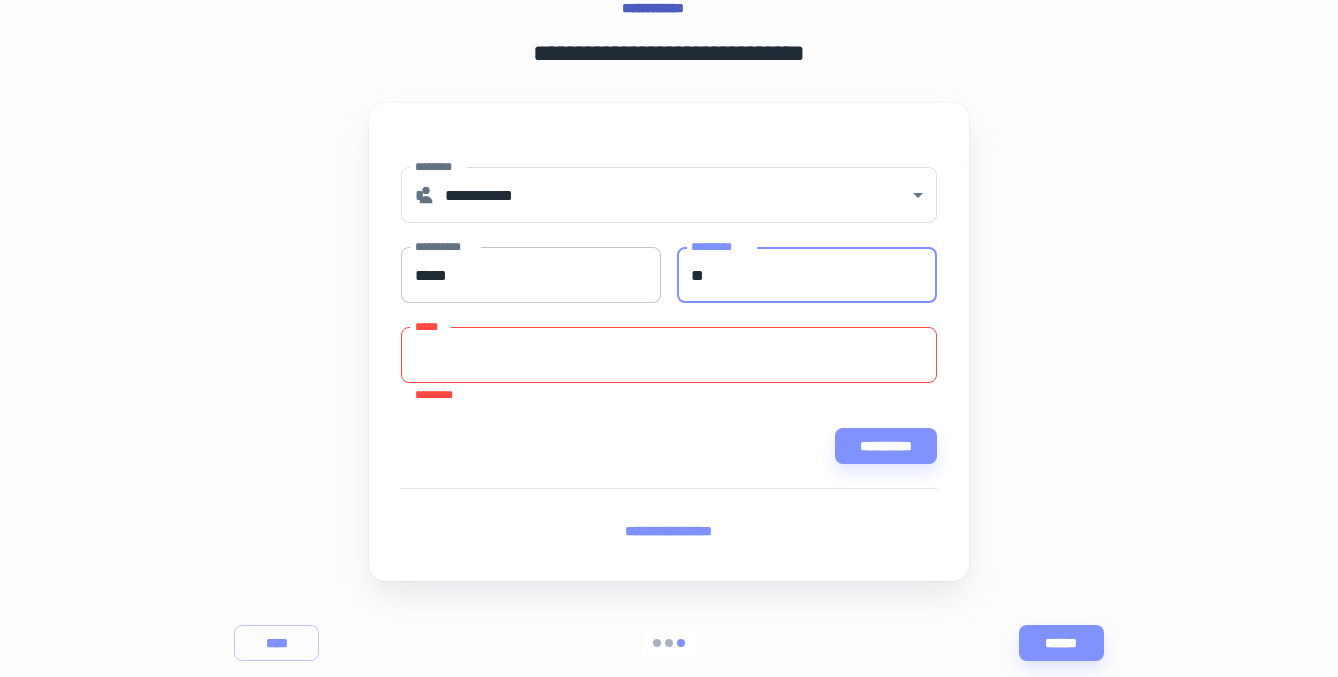 scroll, scrollTop: 135, scrollLeft: 0, axis: vertical 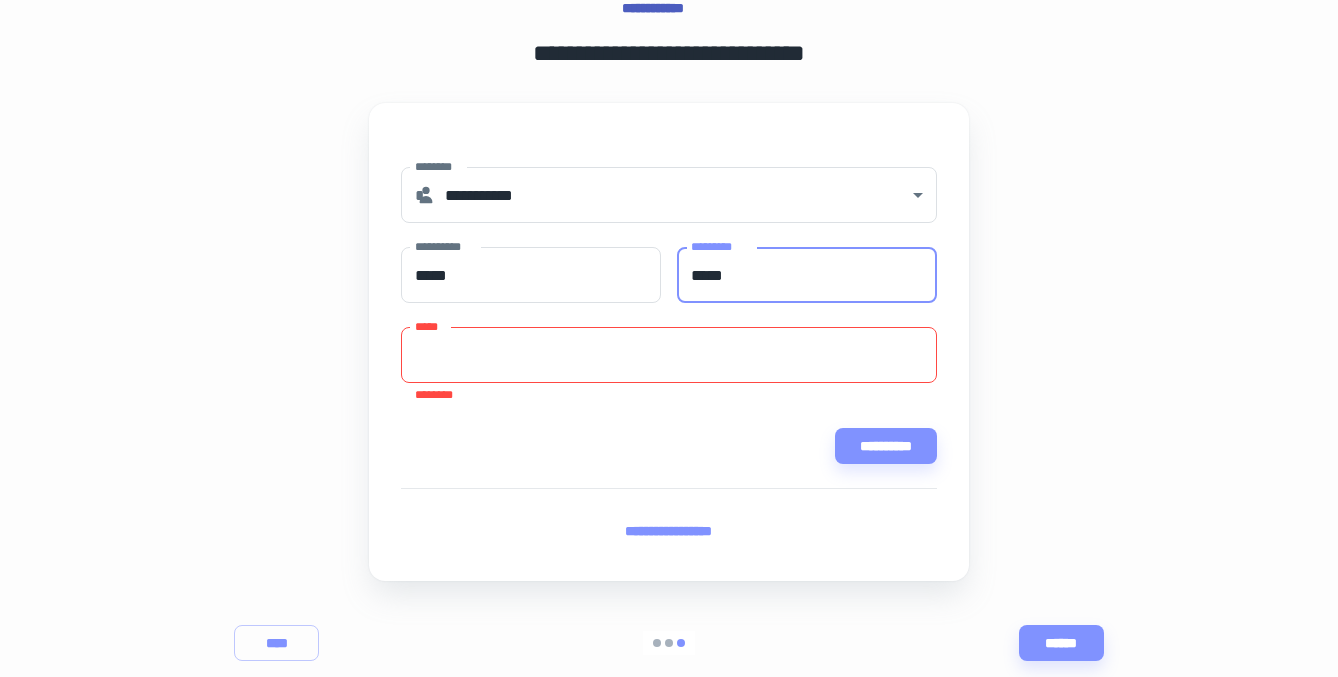type on "*****" 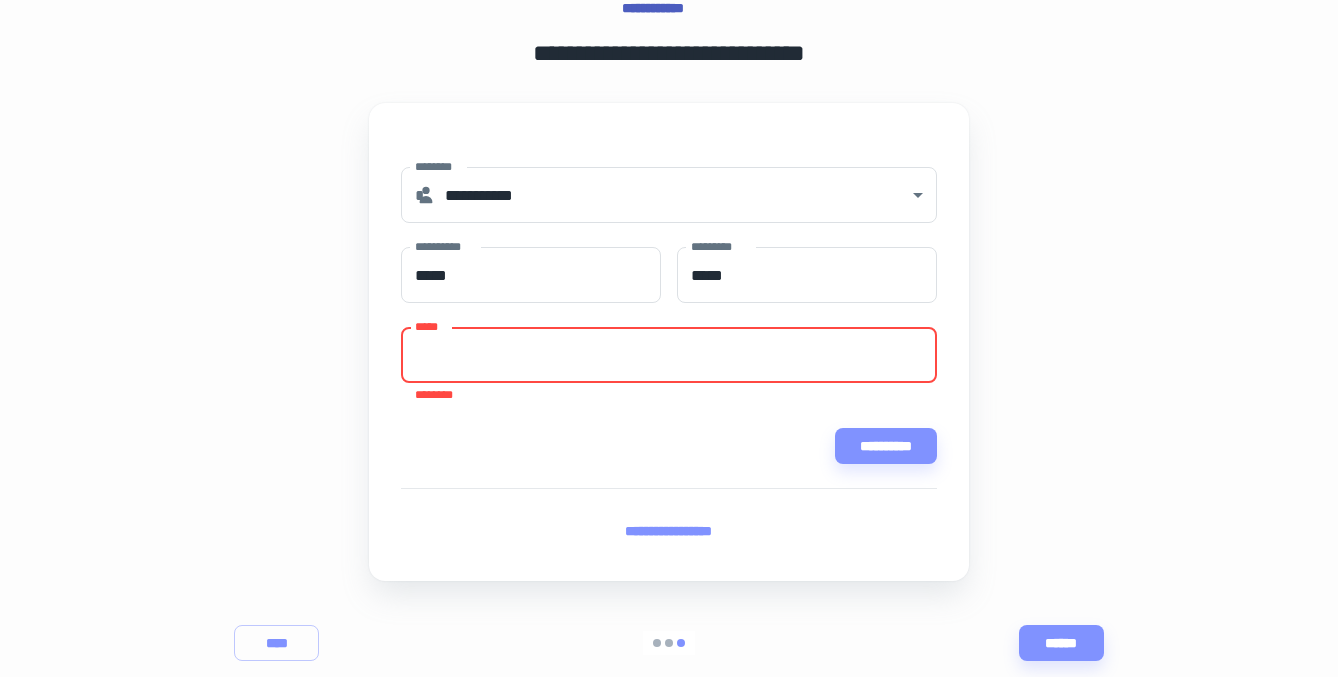click on "*****" at bounding box center [669, 355] 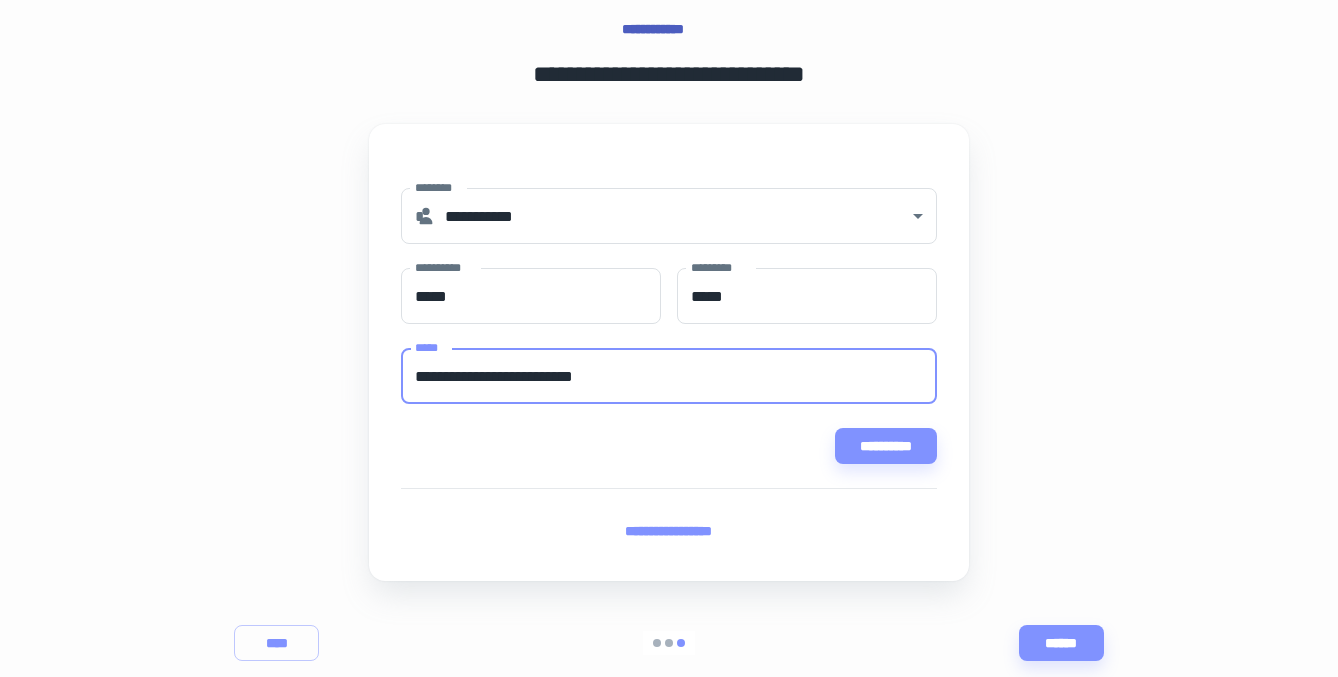 scroll, scrollTop: 114, scrollLeft: 0, axis: vertical 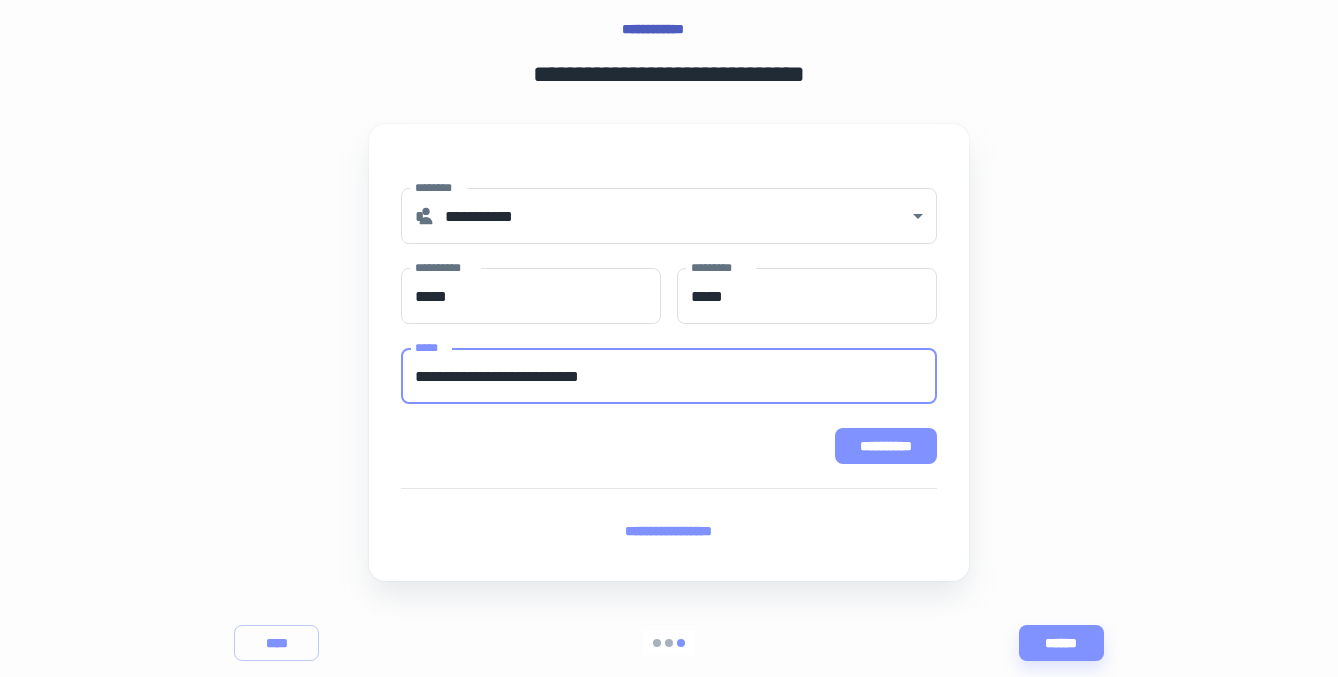 type on "**********" 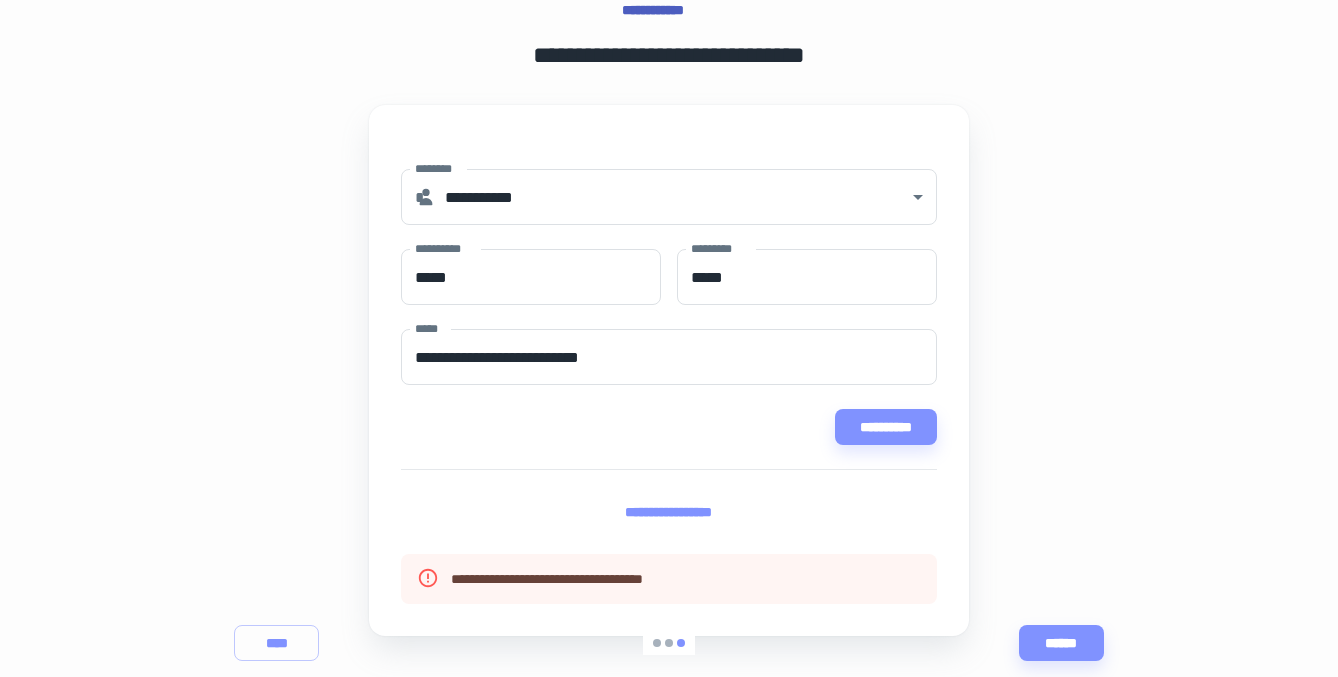 scroll, scrollTop: 159, scrollLeft: 0, axis: vertical 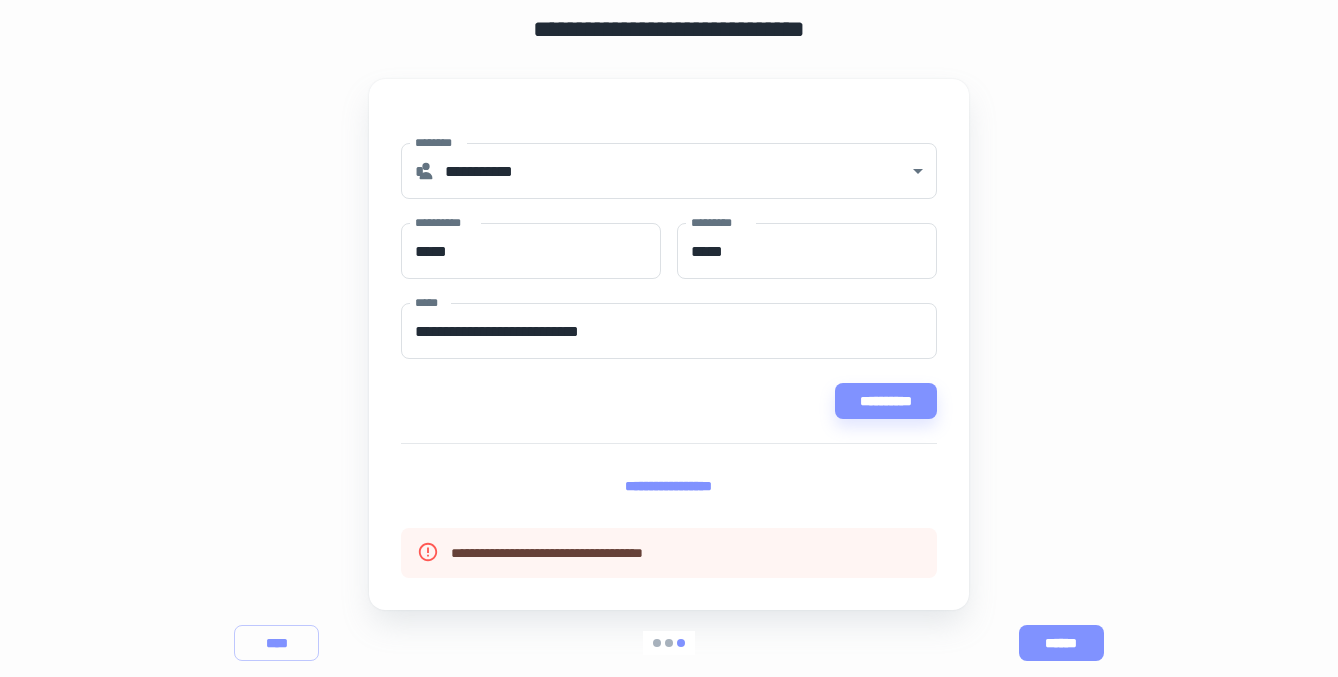 click on "******" at bounding box center [1061, 643] 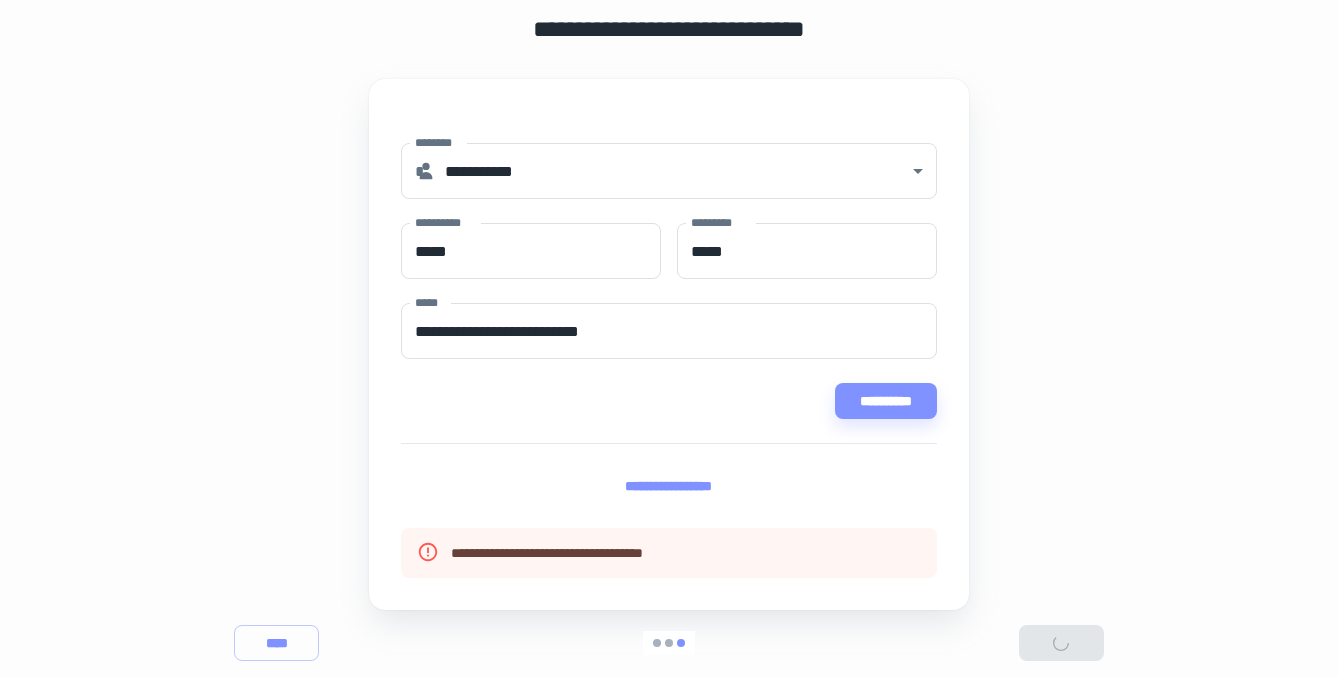 scroll, scrollTop: 0, scrollLeft: 0, axis: both 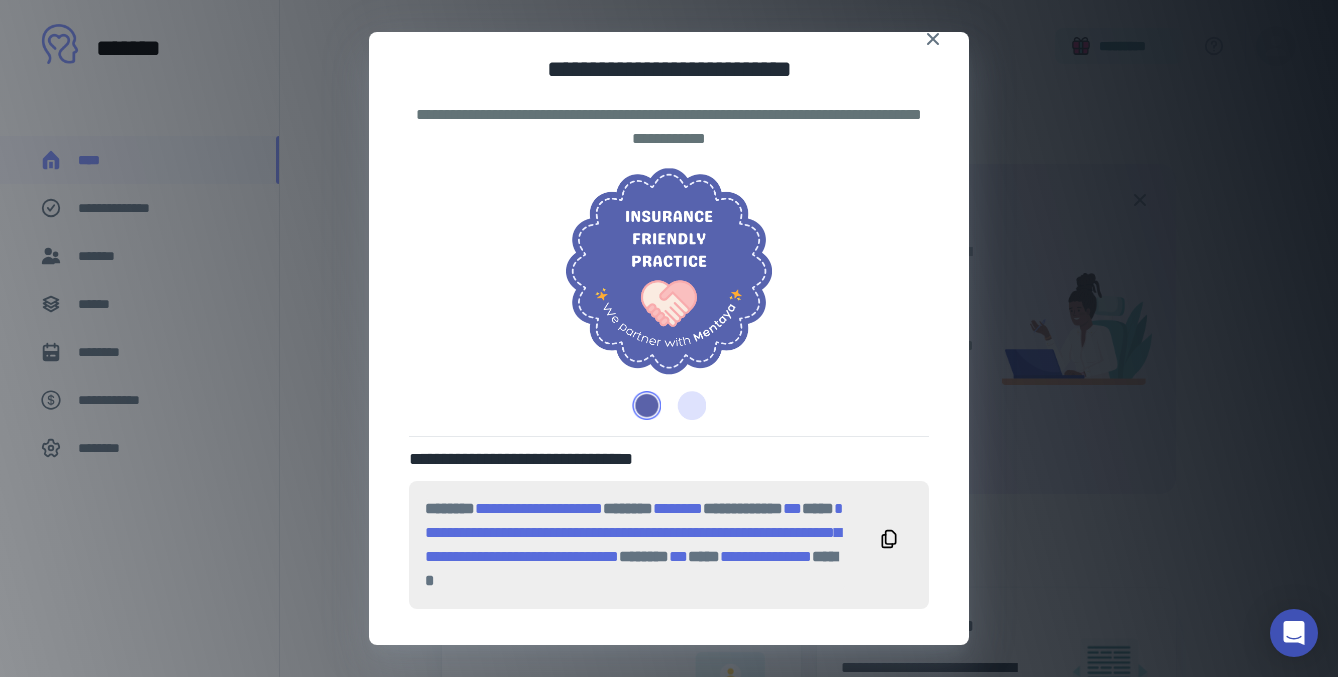 click 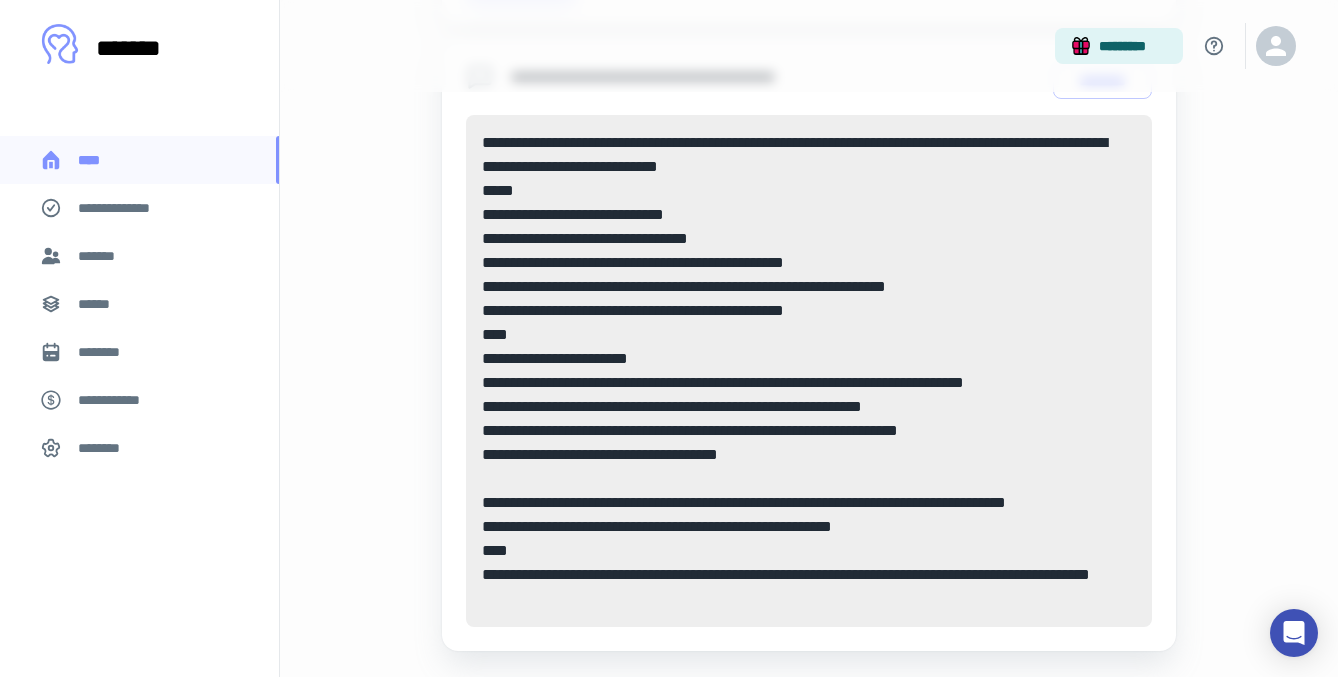 scroll, scrollTop: 1106, scrollLeft: 0, axis: vertical 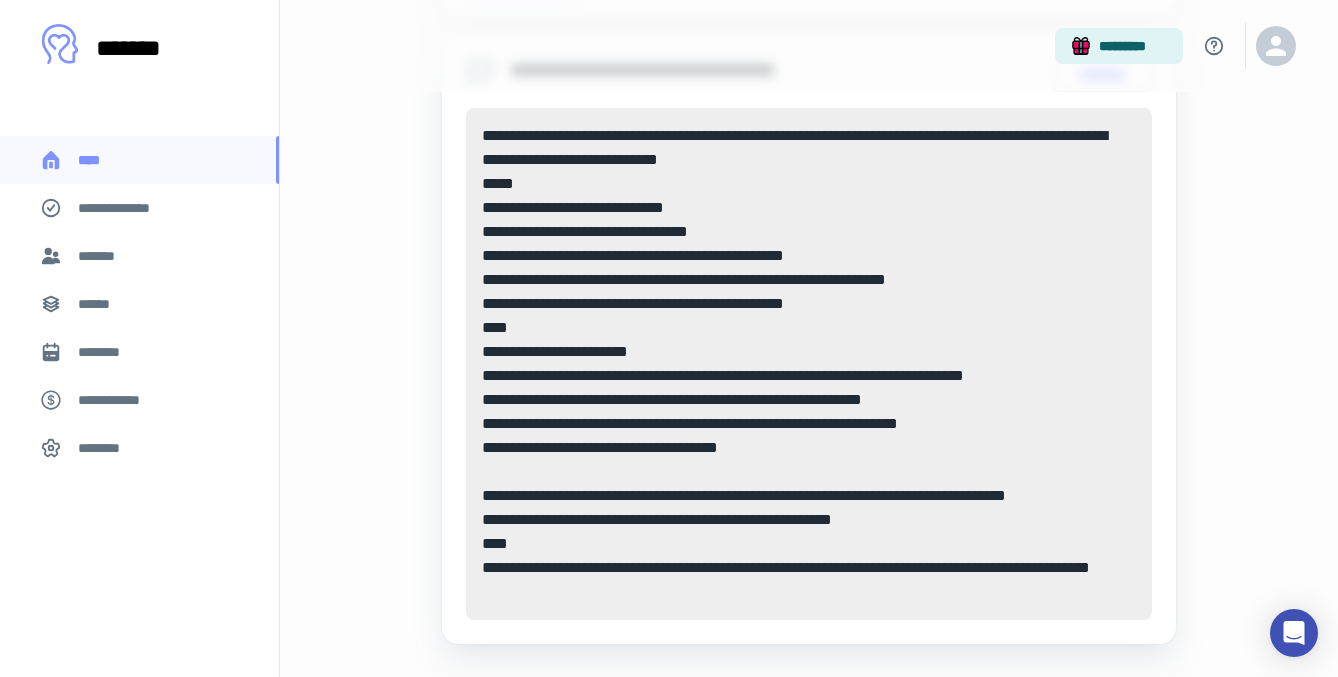 click on "**********" at bounding box center (127, 208) 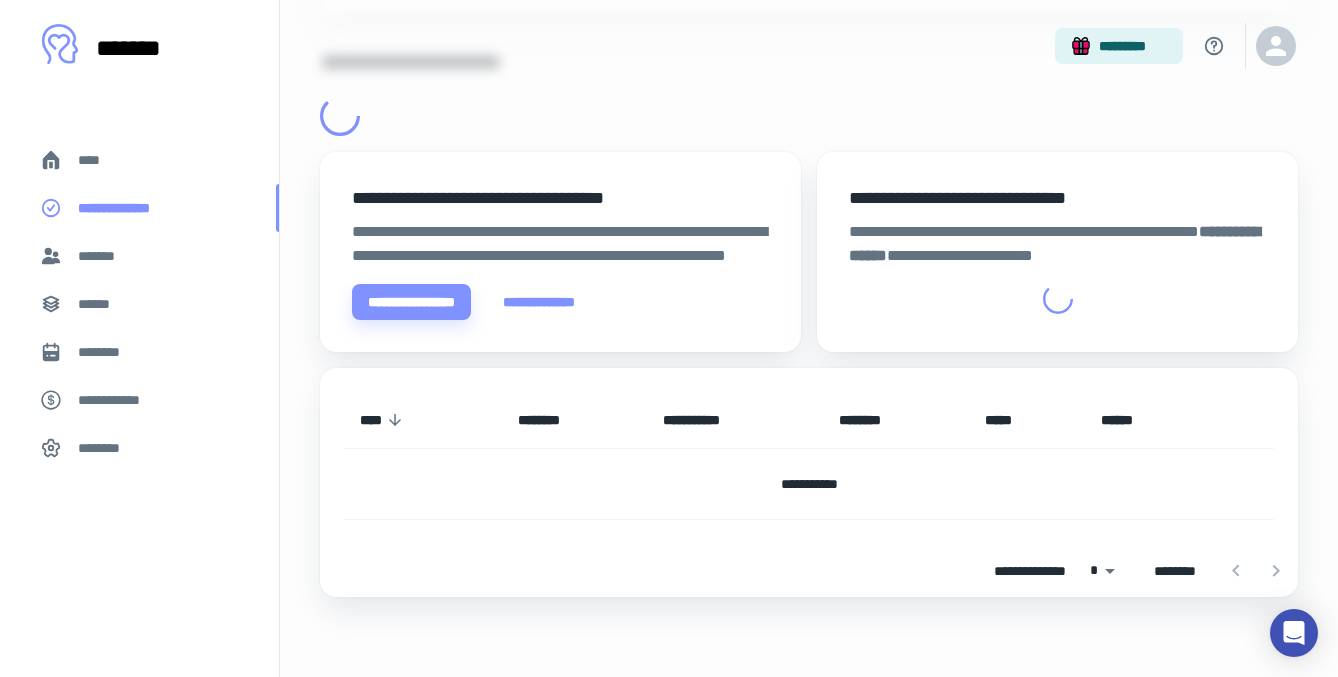 scroll, scrollTop: 0, scrollLeft: 0, axis: both 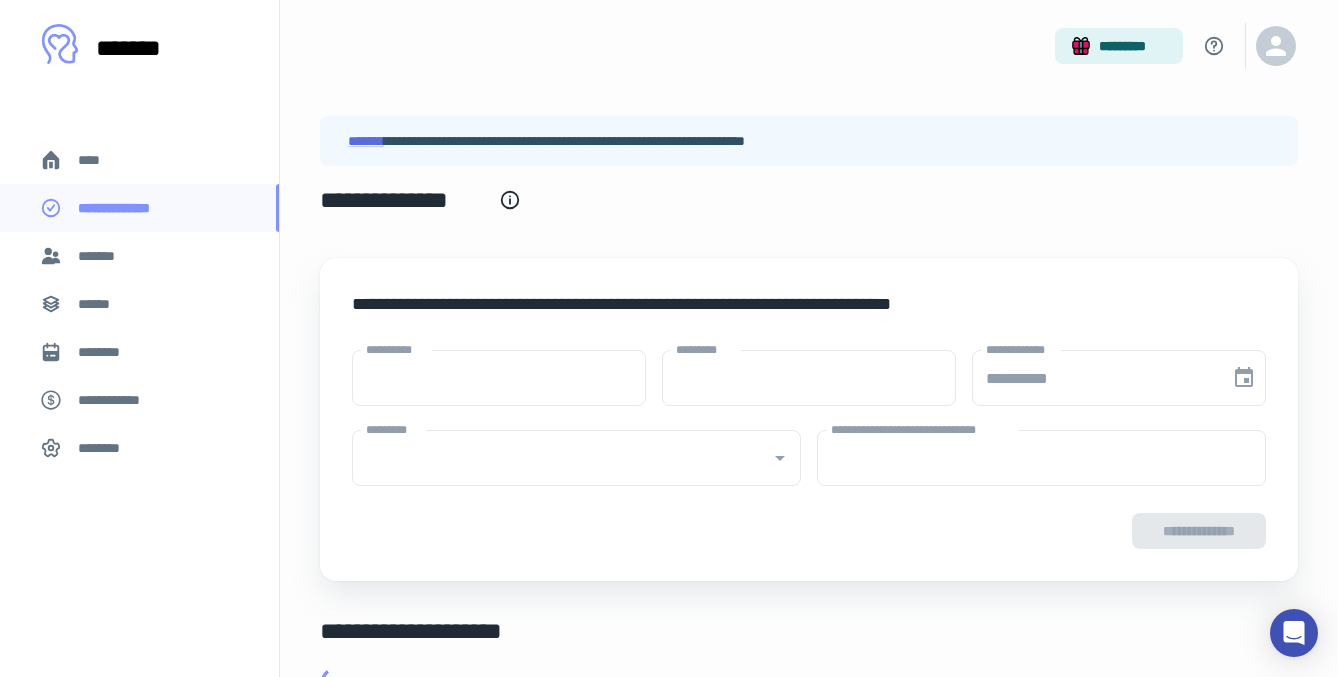 type on "****" 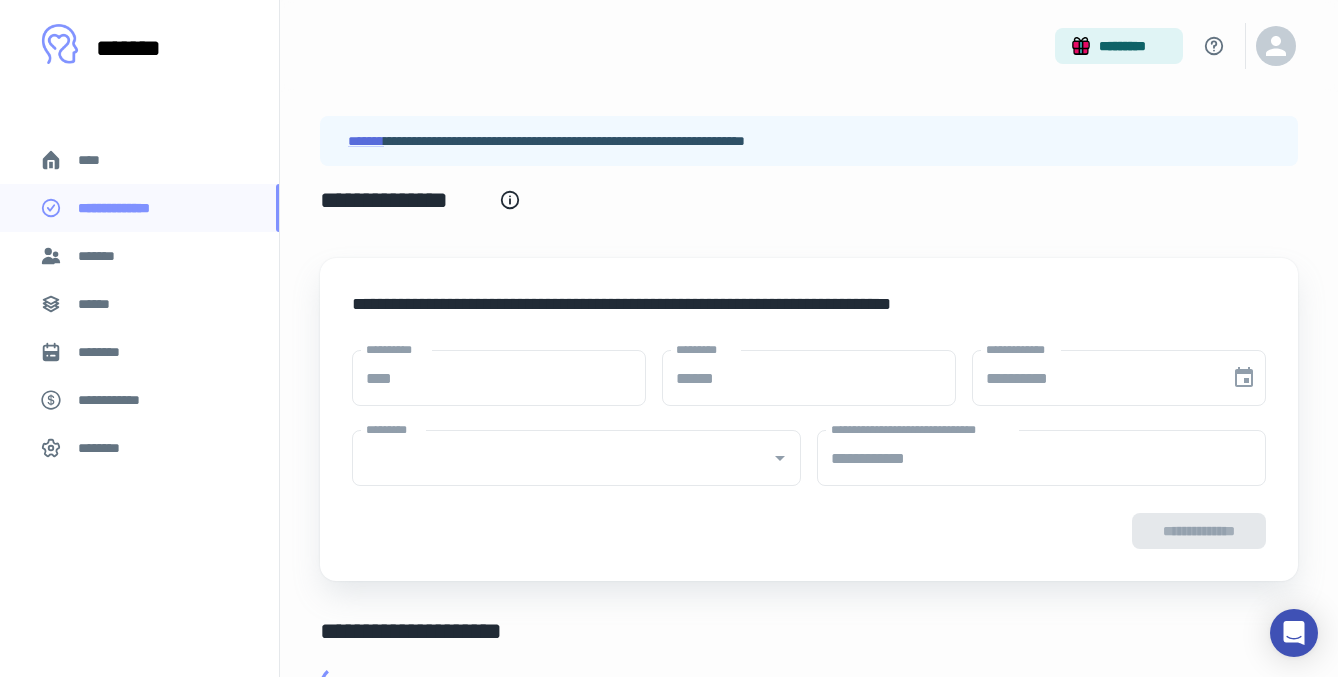 type on "**********" 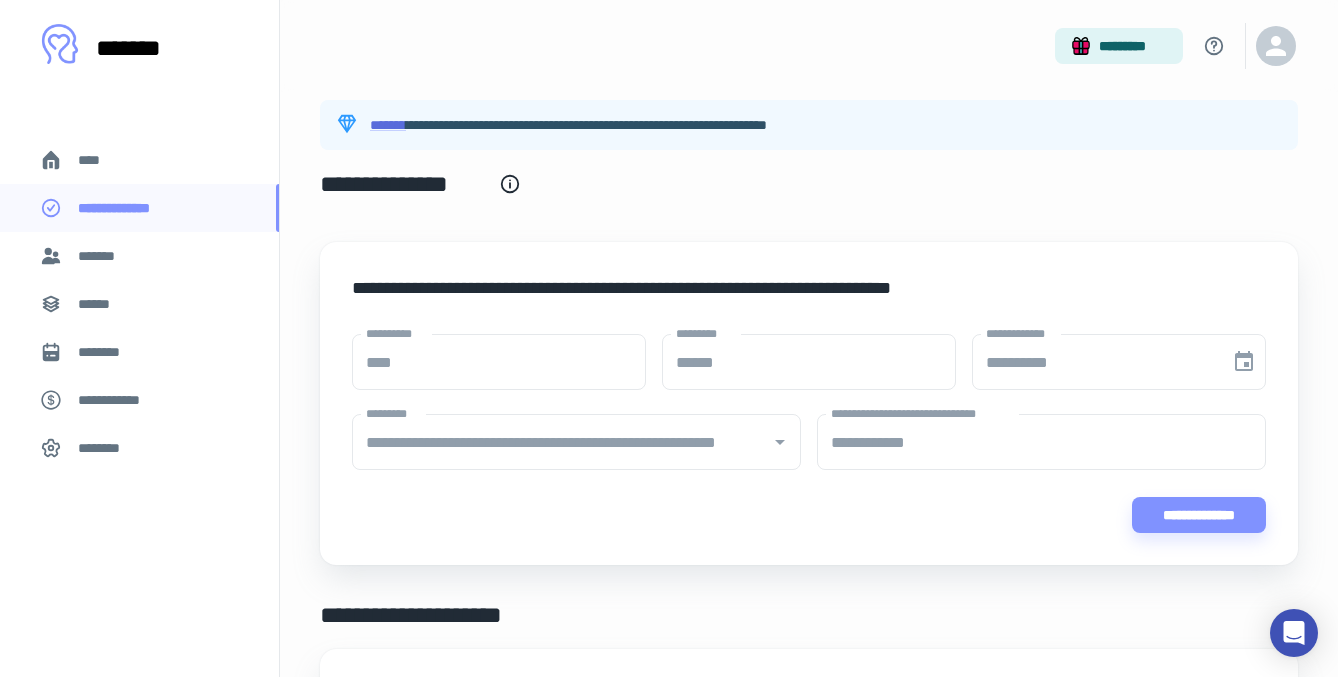 scroll, scrollTop: 79, scrollLeft: 0, axis: vertical 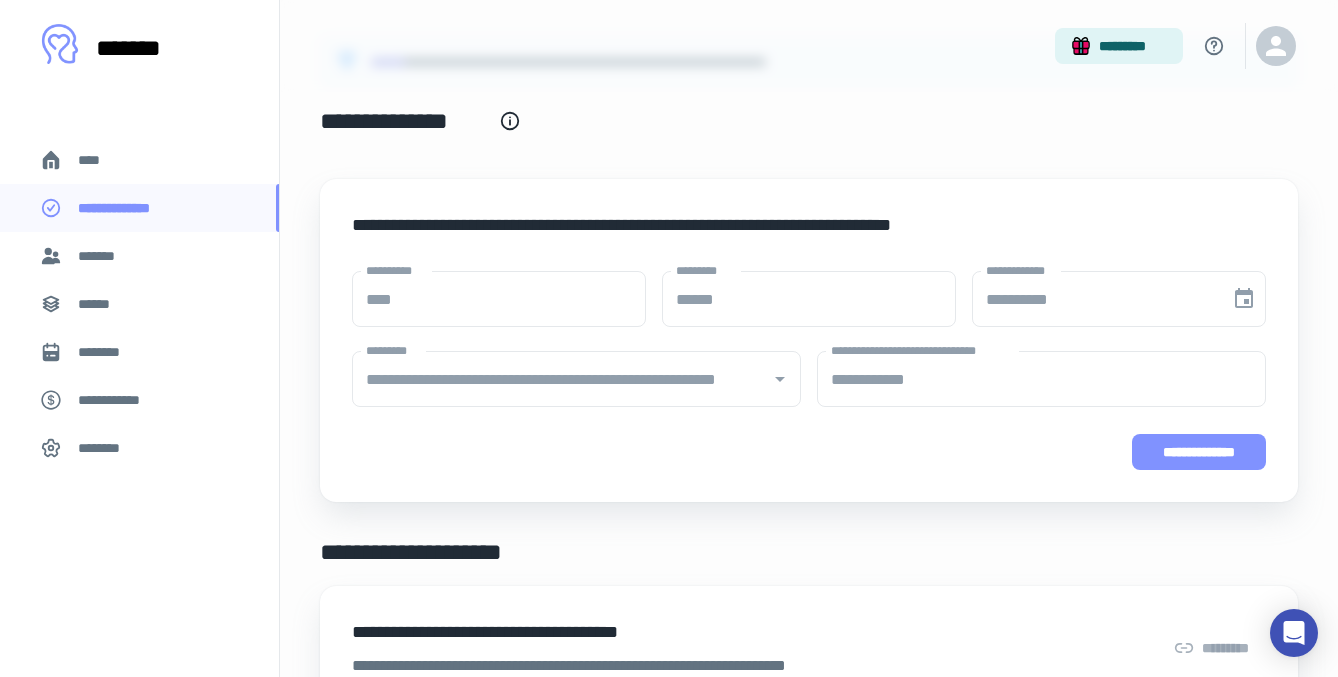 click on "**********" at bounding box center (1199, 452) 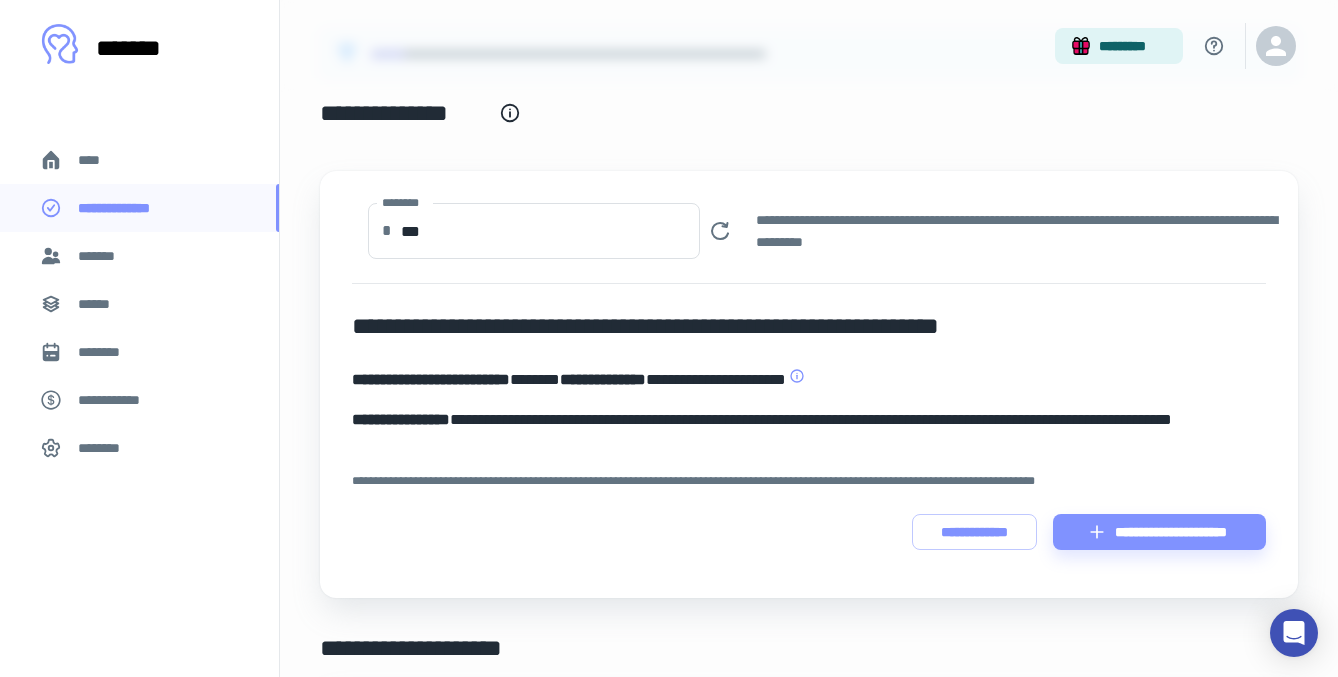 scroll, scrollTop: 108, scrollLeft: 0, axis: vertical 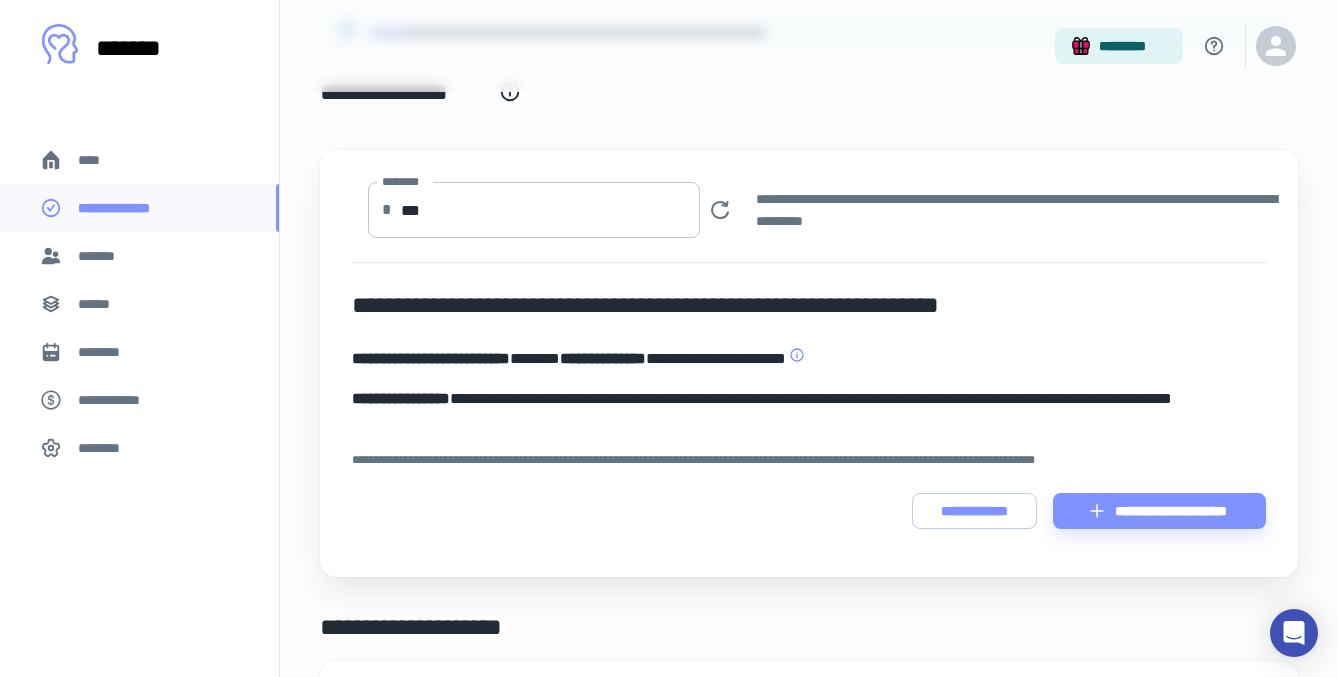 click on "***" at bounding box center [550, 210] 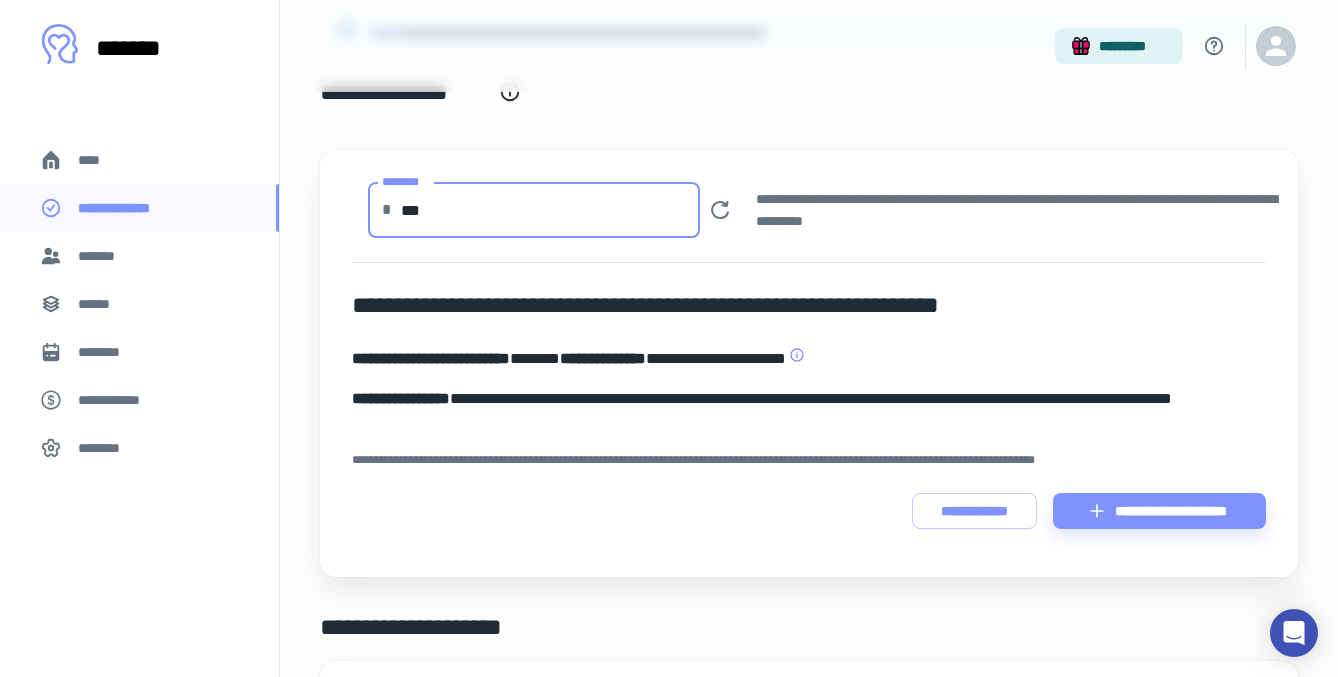 click on "***" at bounding box center (550, 210) 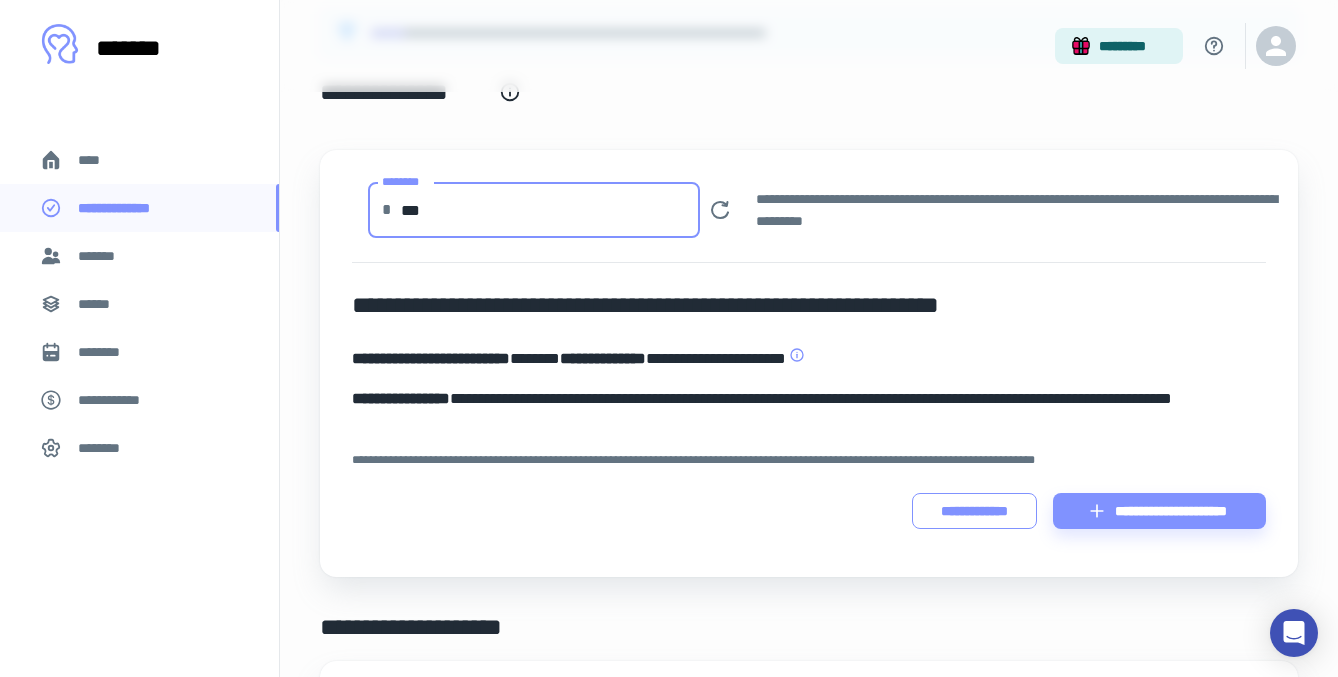 type on "***" 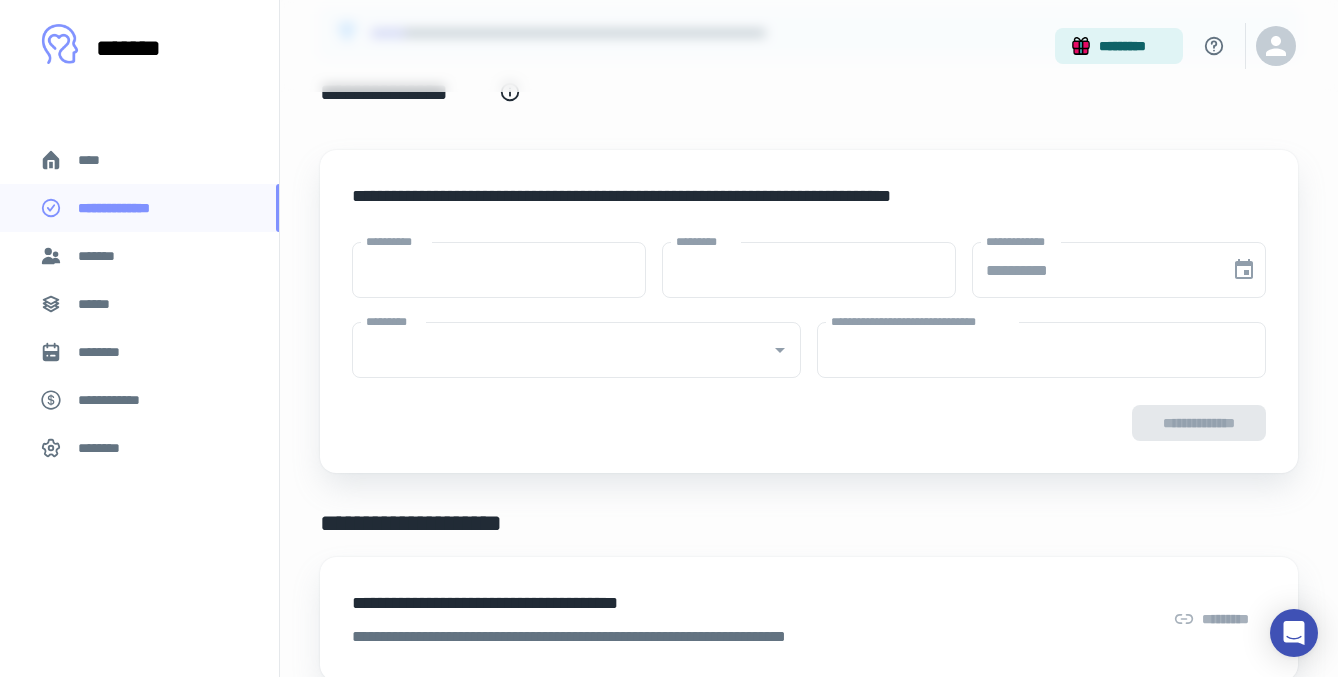 type on "****" 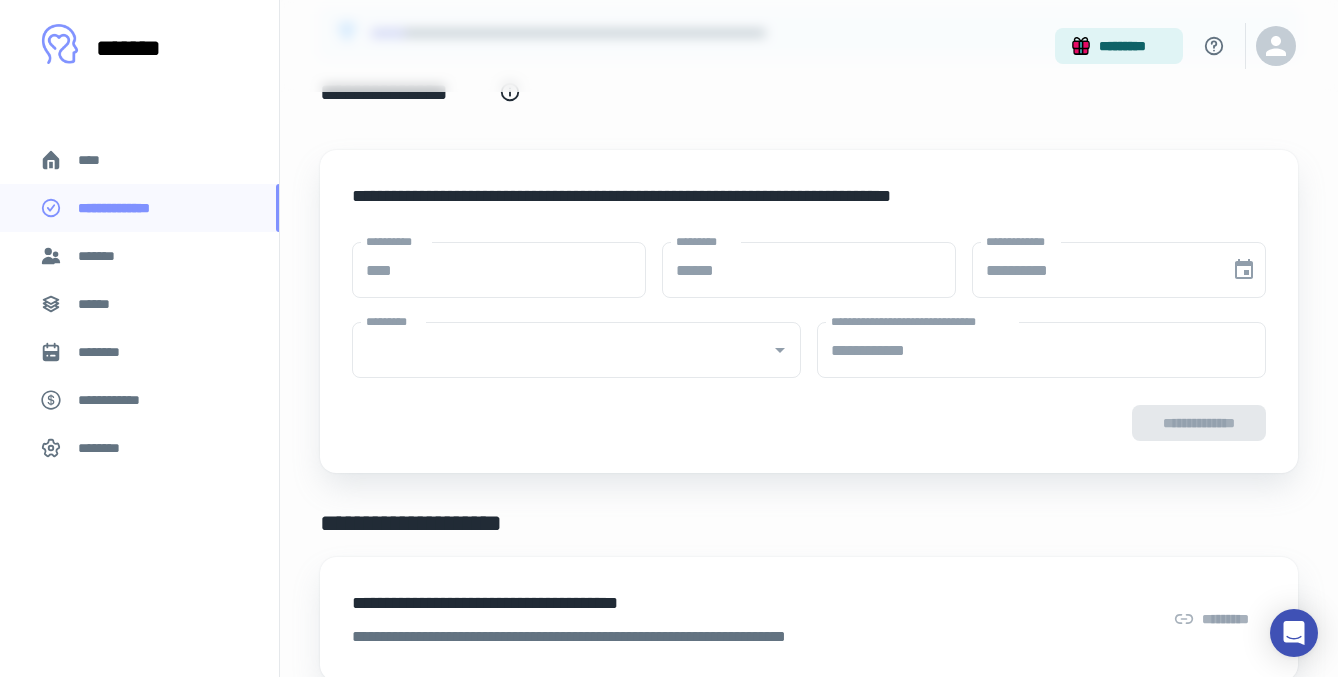 type on "**********" 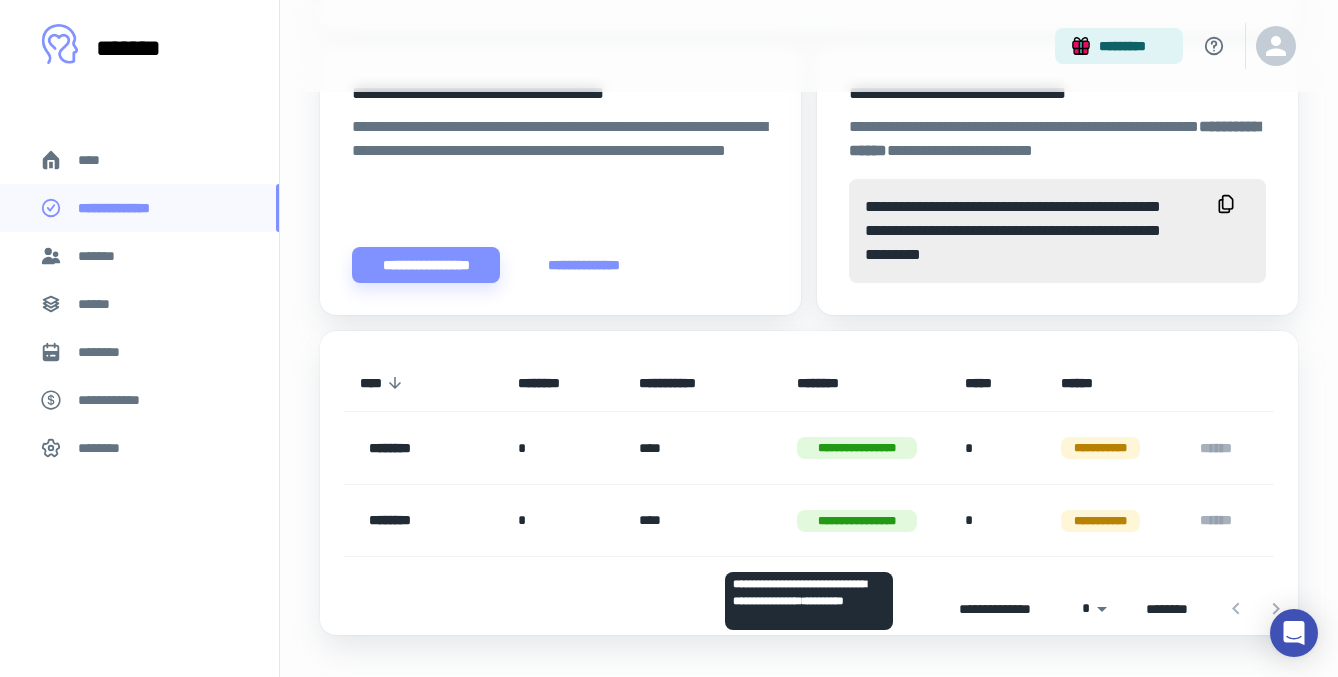 scroll, scrollTop: 796, scrollLeft: 0, axis: vertical 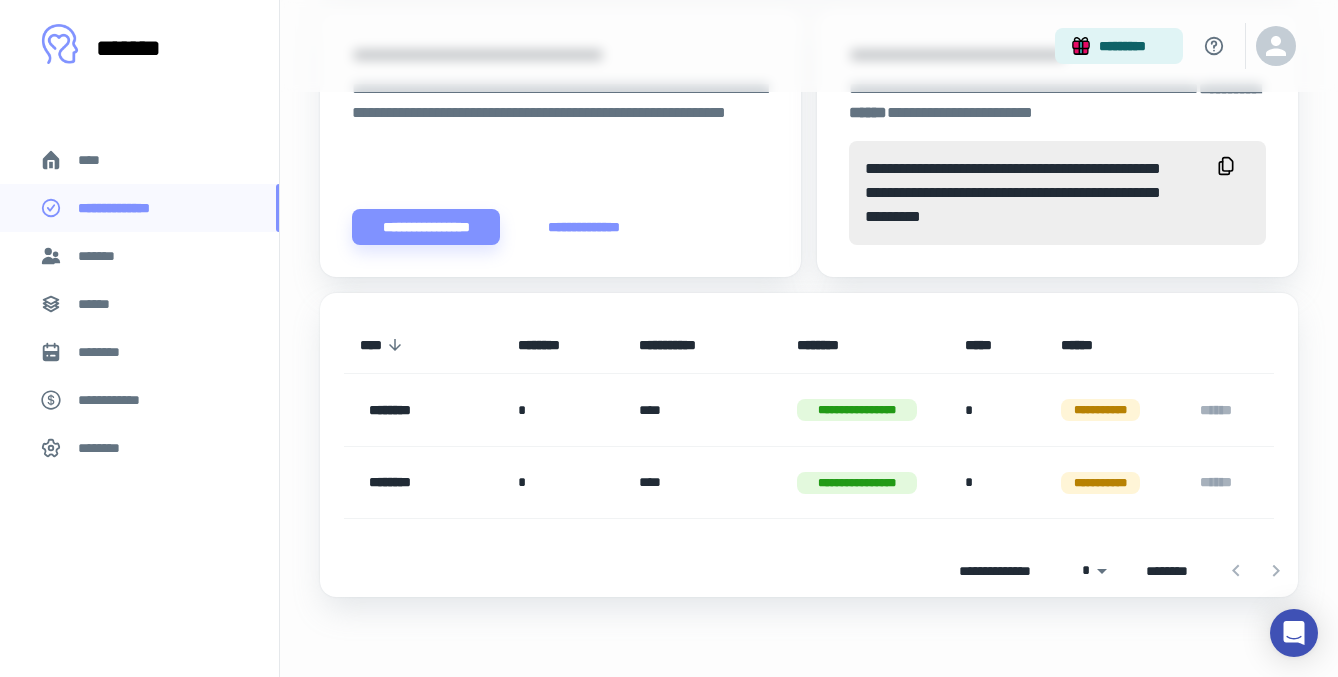 click on "*******" at bounding box center [100, 256] 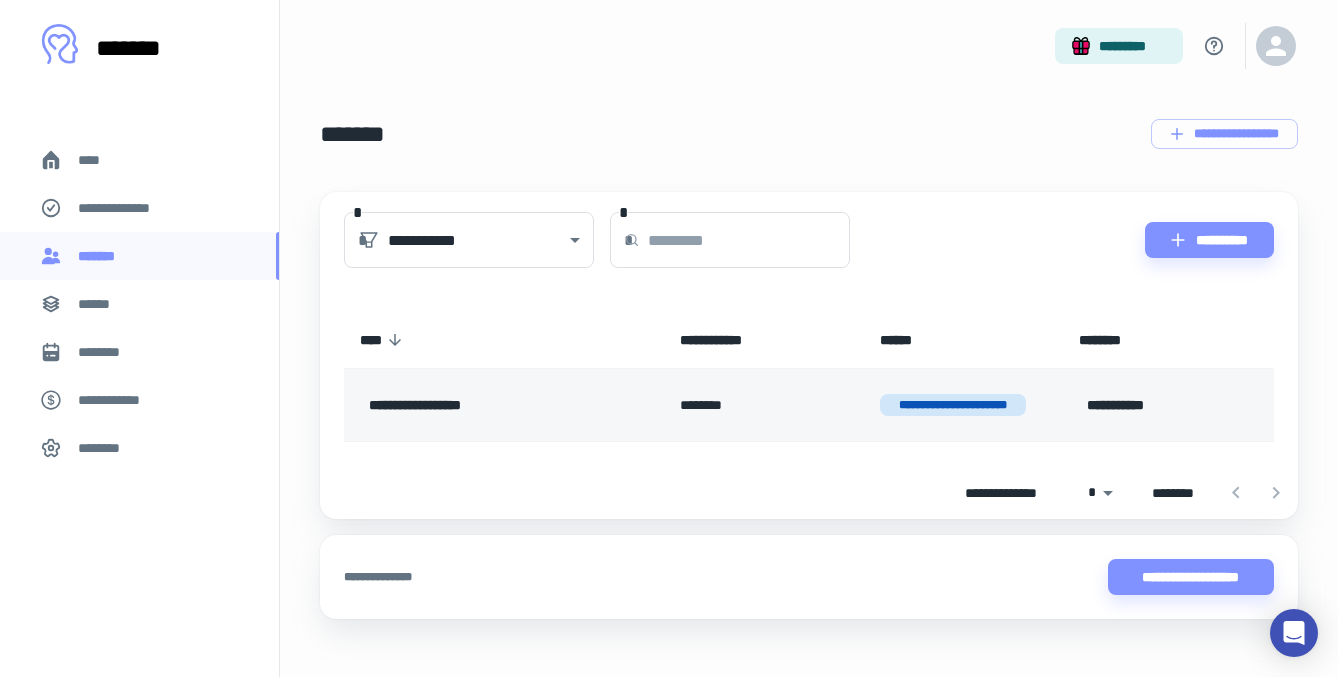 click on "**********" at bounding box center [487, 405] 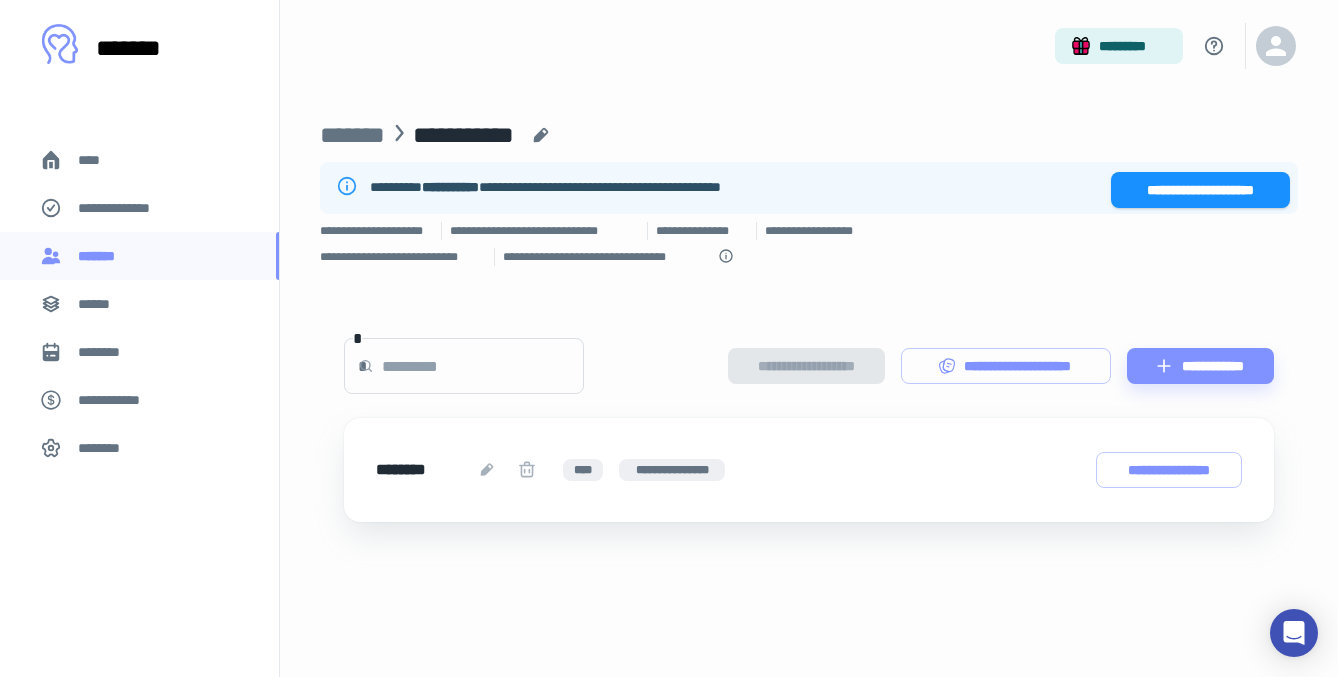 click on "********" at bounding box center (413, 470) 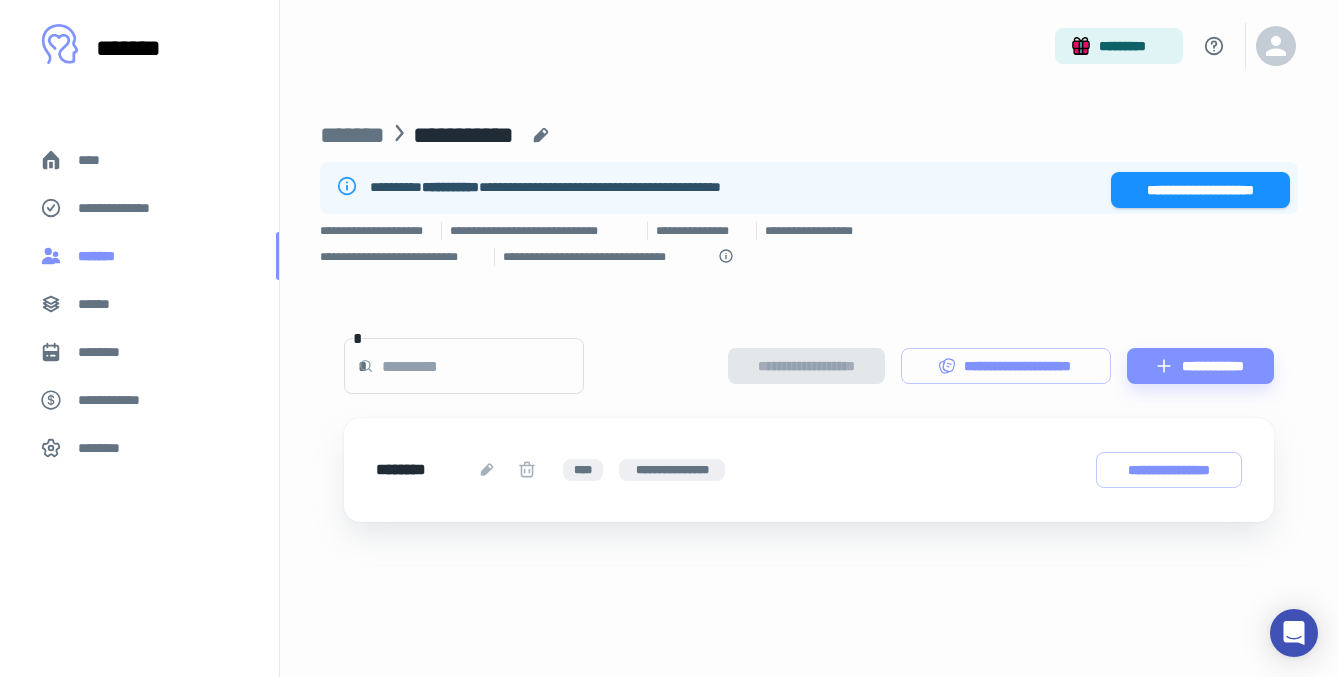 click on "*******" at bounding box center (139, 256) 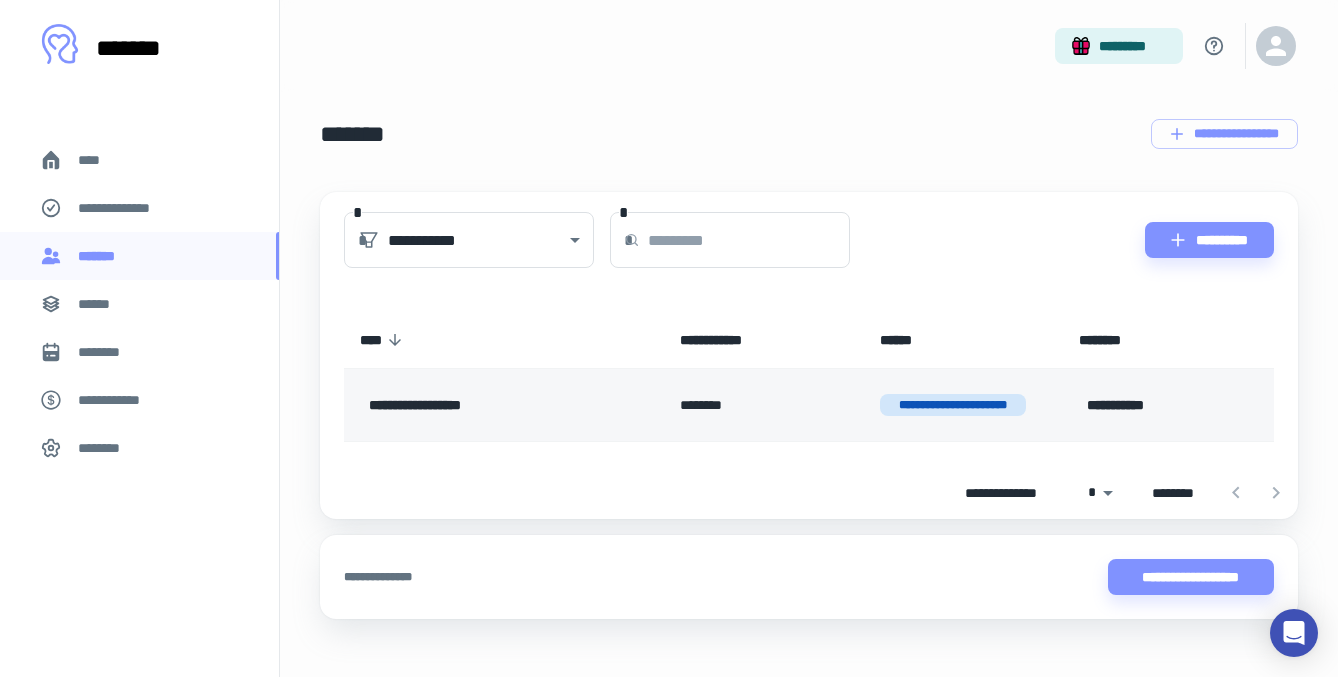 click on "**********" at bounding box center (487, 405) 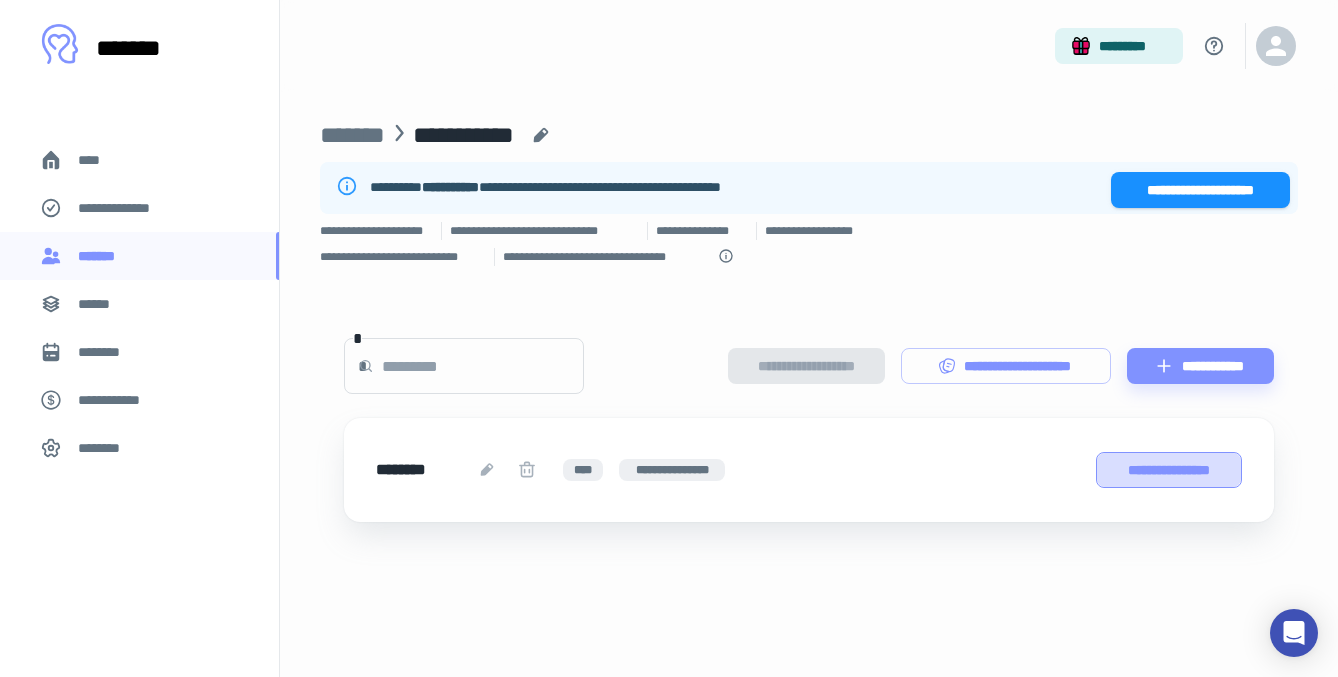 click on "**********" at bounding box center [1169, 470] 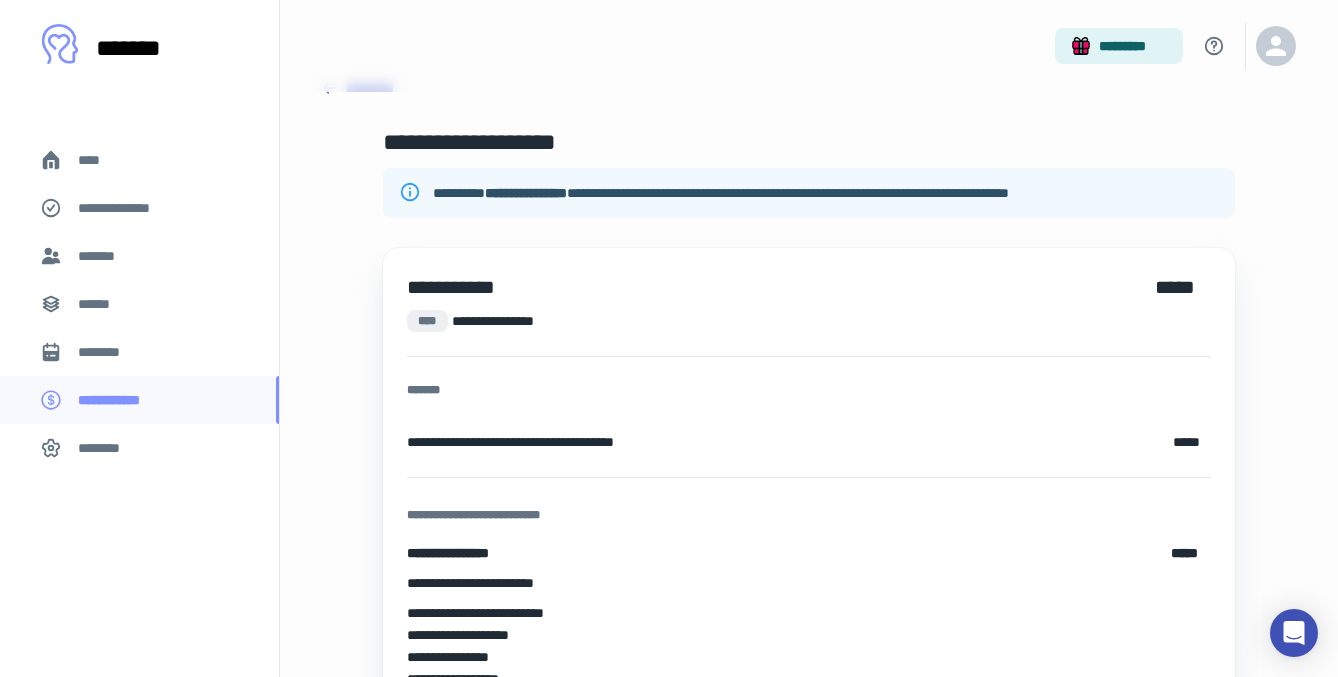 scroll, scrollTop: 0, scrollLeft: 0, axis: both 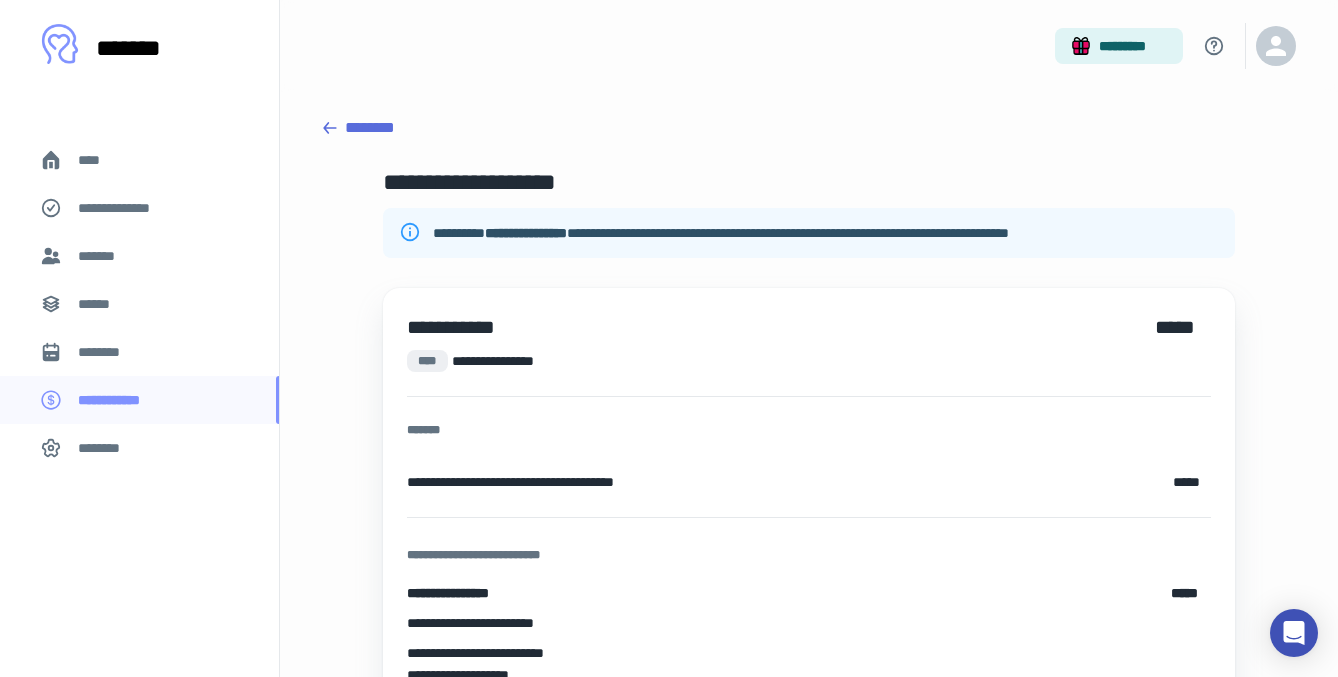 click on "********" at bounding box center (139, 352) 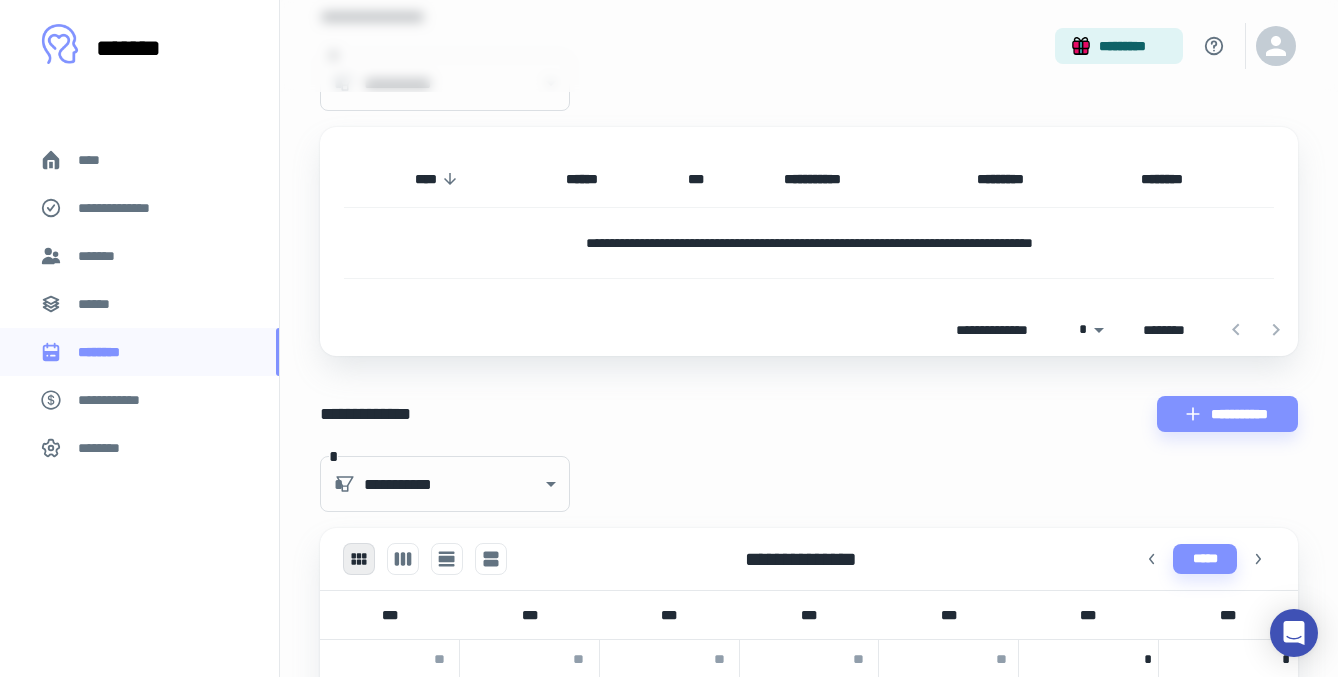 scroll, scrollTop: 0, scrollLeft: 0, axis: both 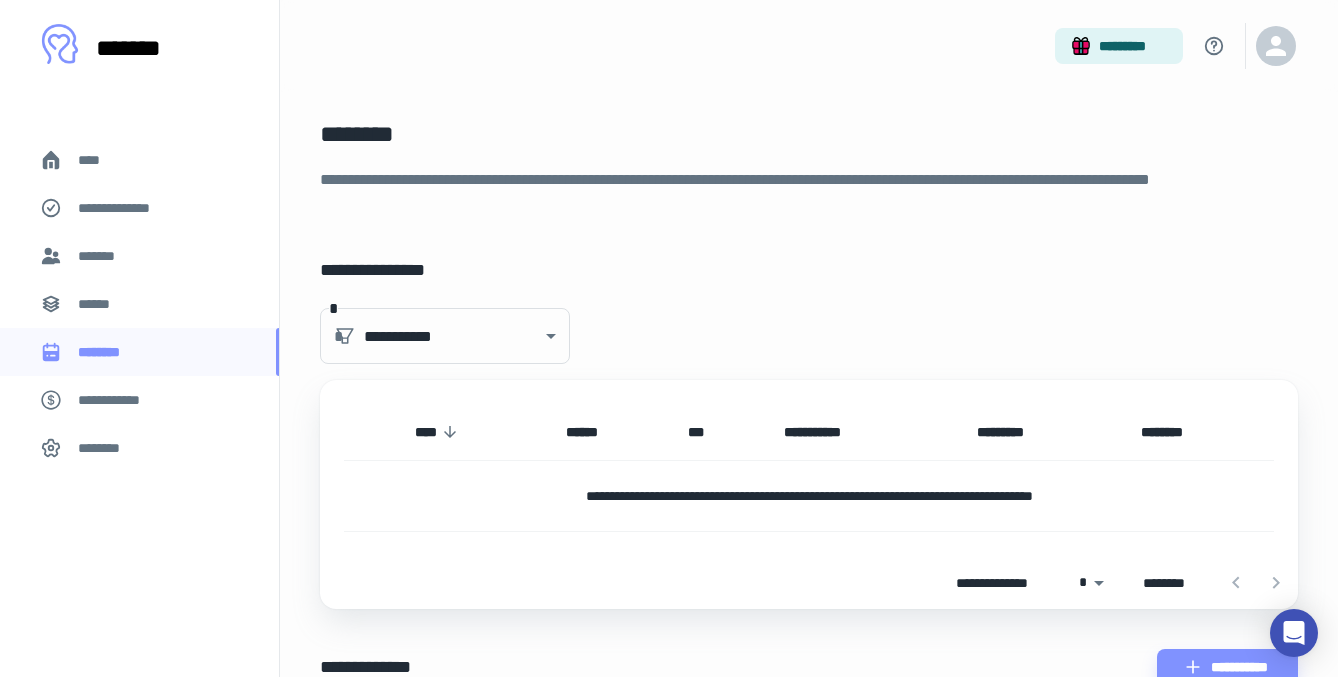 click on "******" at bounding box center (100, 304) 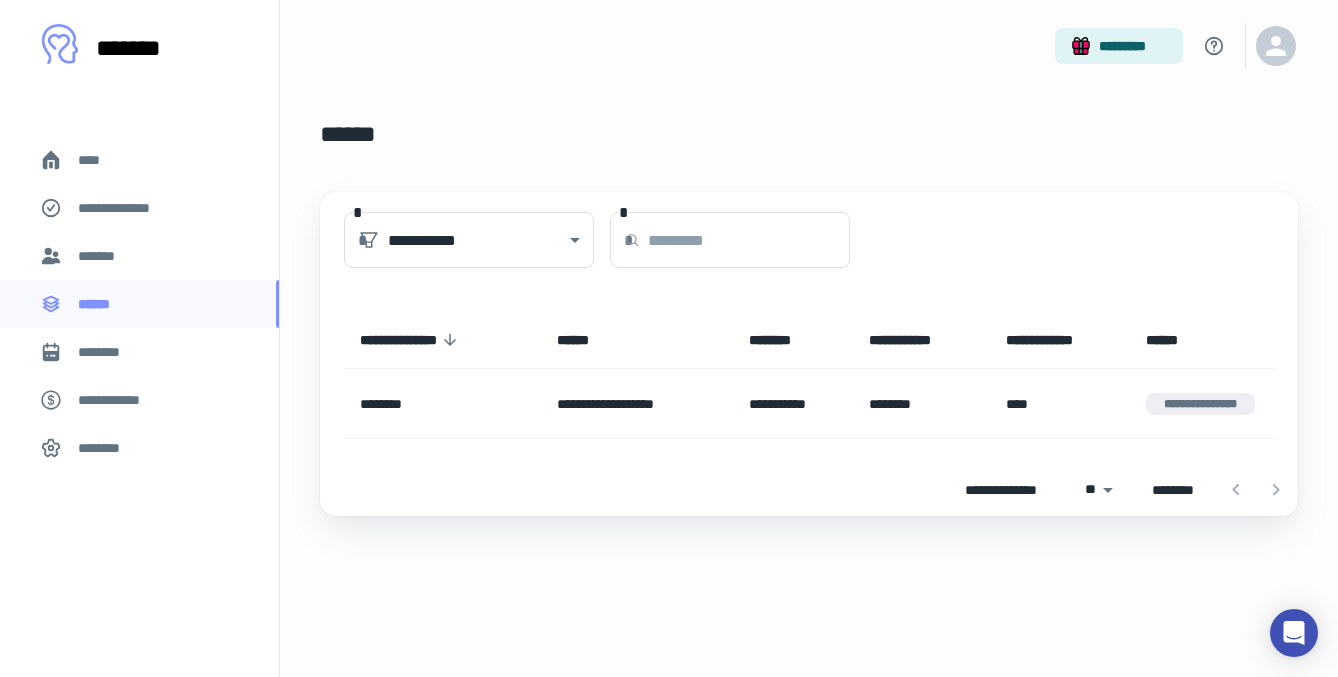 click on "*******" at bounding box center (139, 256) 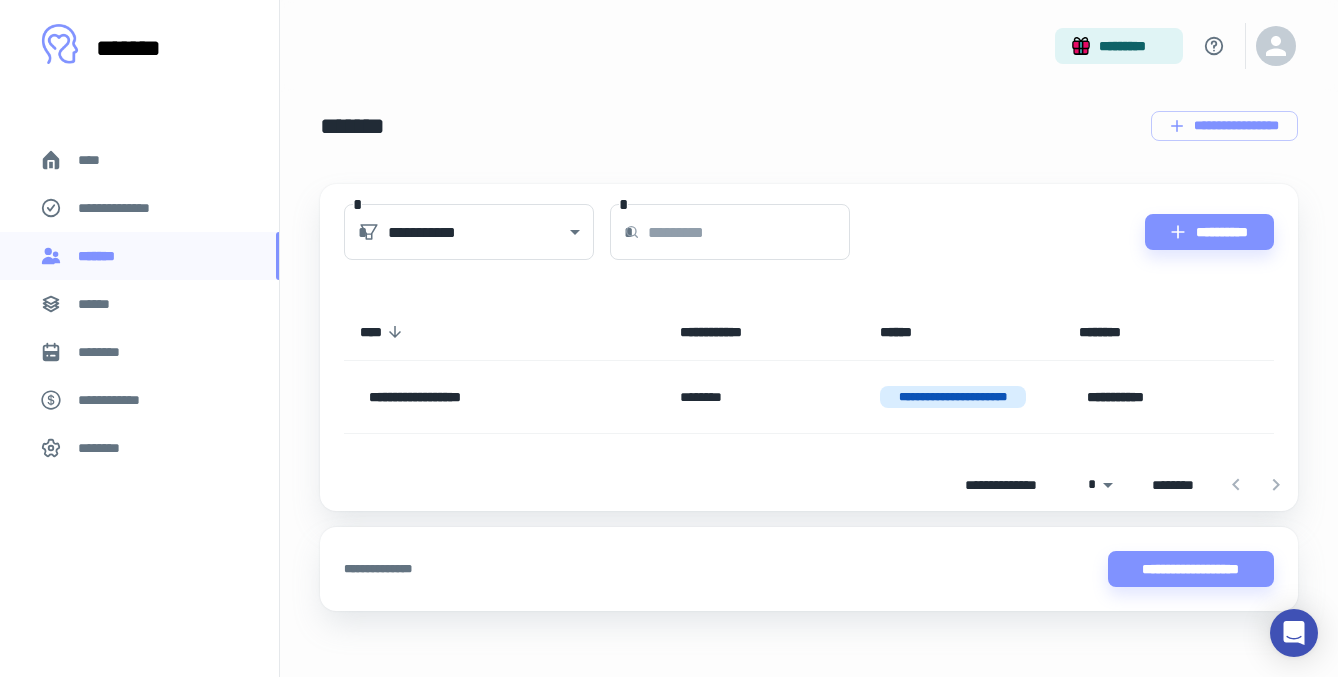 scroll, scrollTop: 0, scrollLeft: 0, axis: both 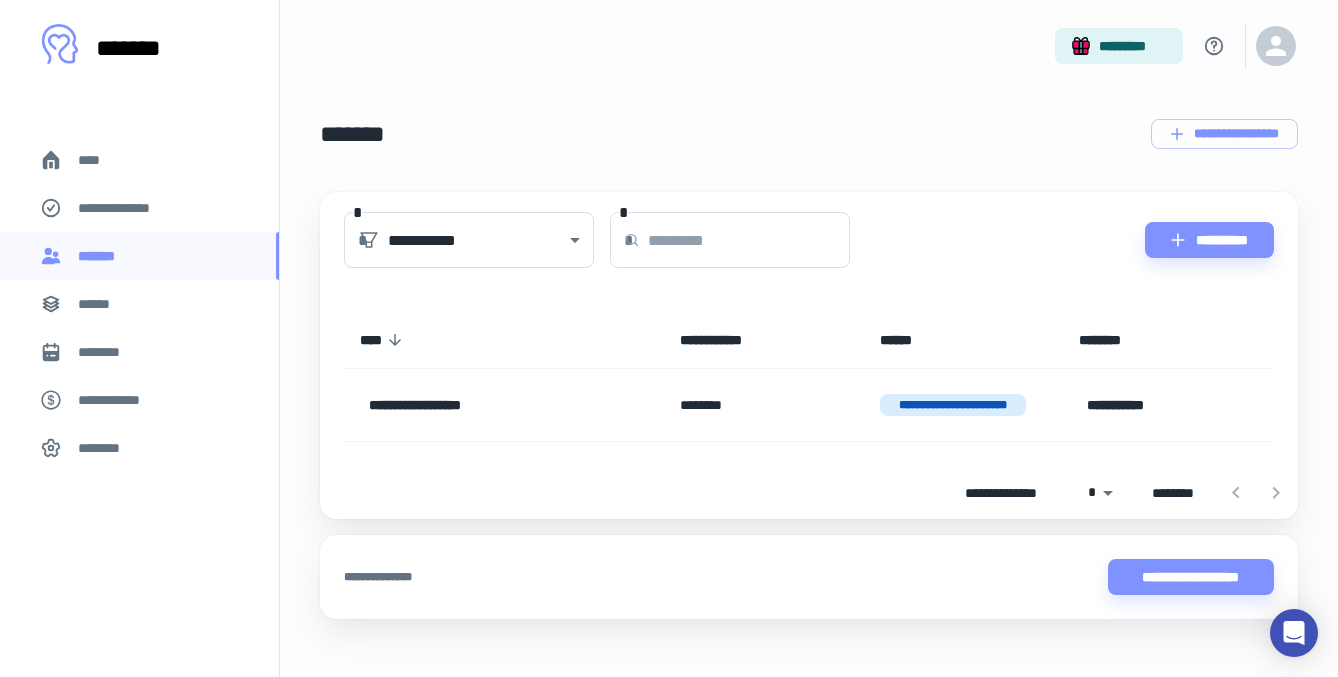 click on "**********" at bounding box center (127, 208) 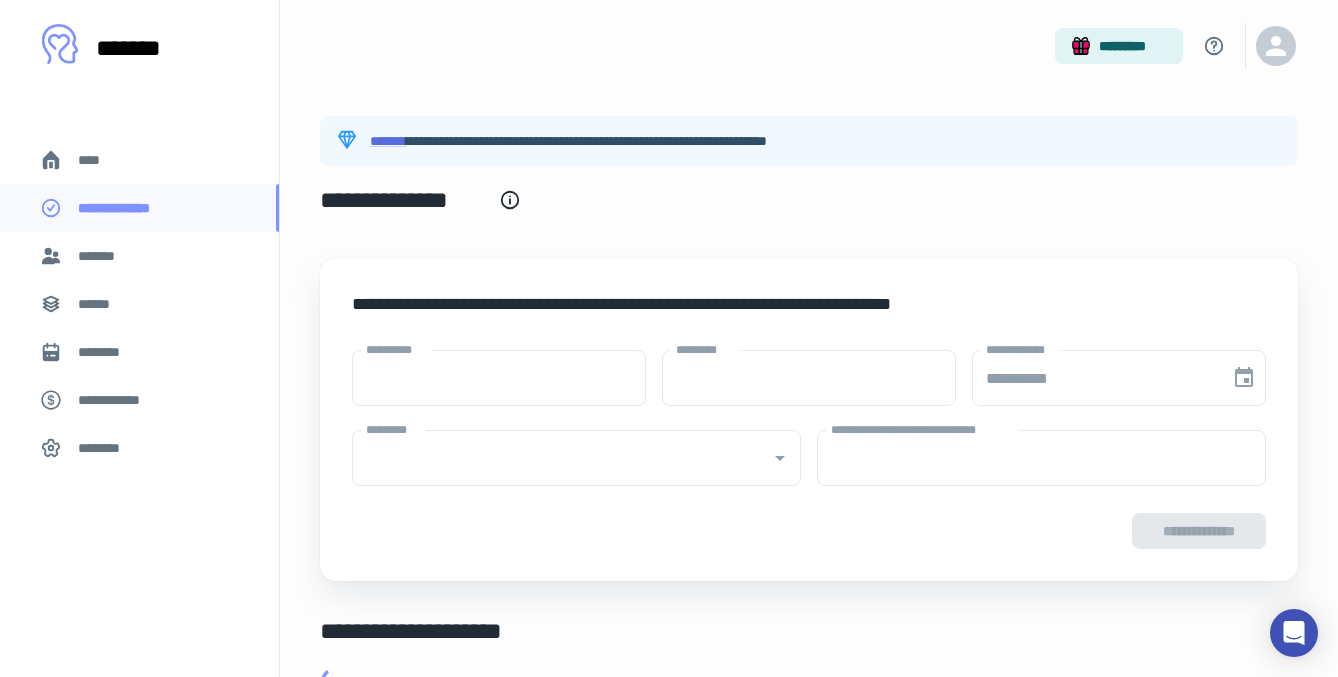 type on "****" 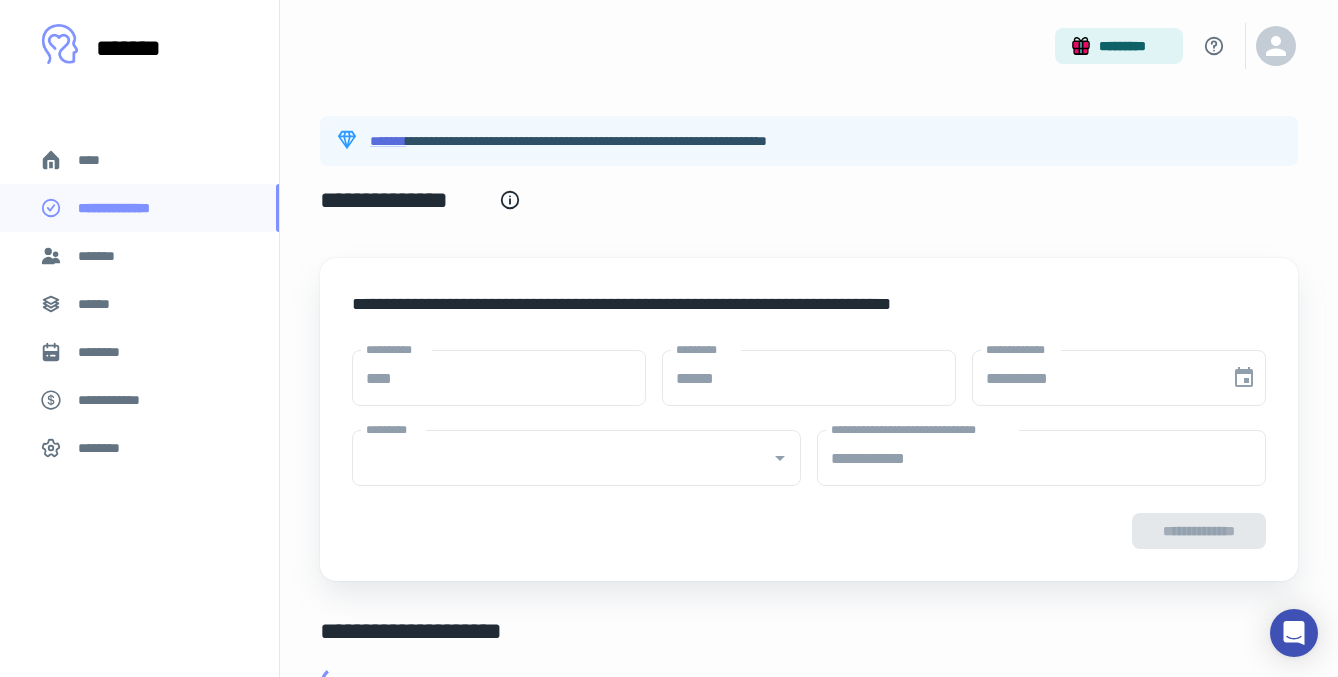 type on "**********" 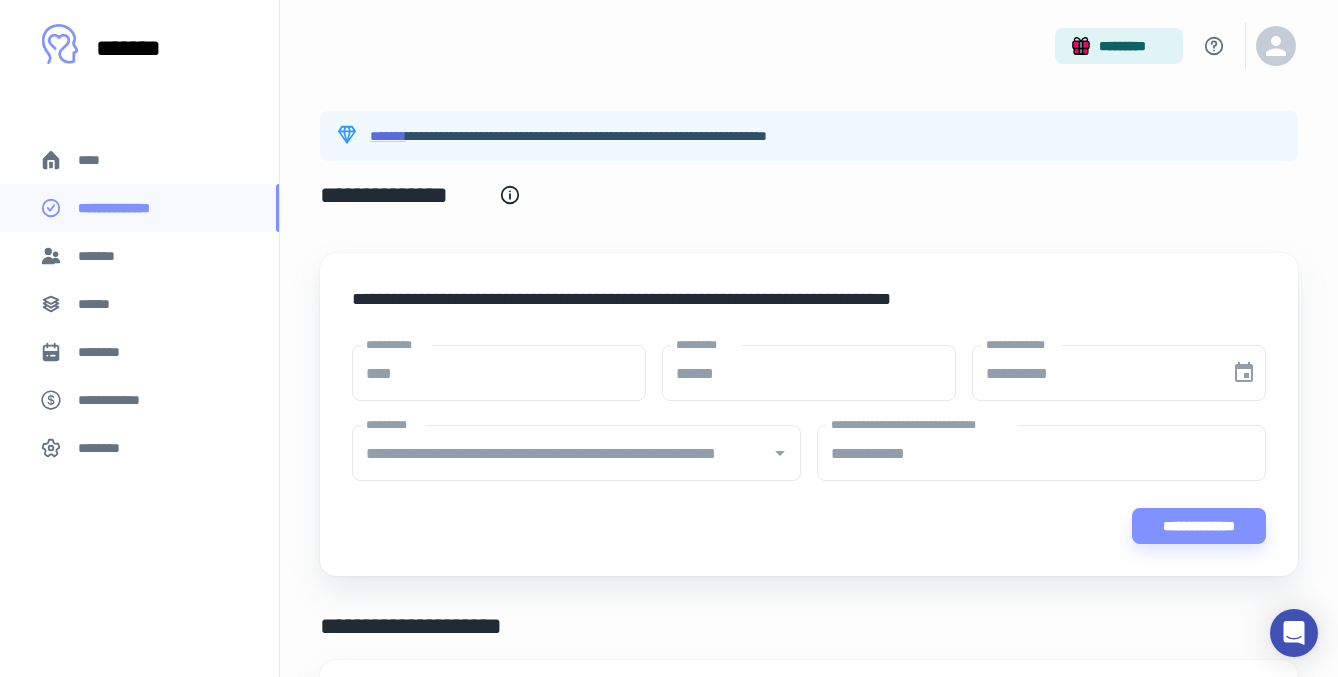 scroll, scrollTop: 12, scrollLeft: 0, axis: vertical 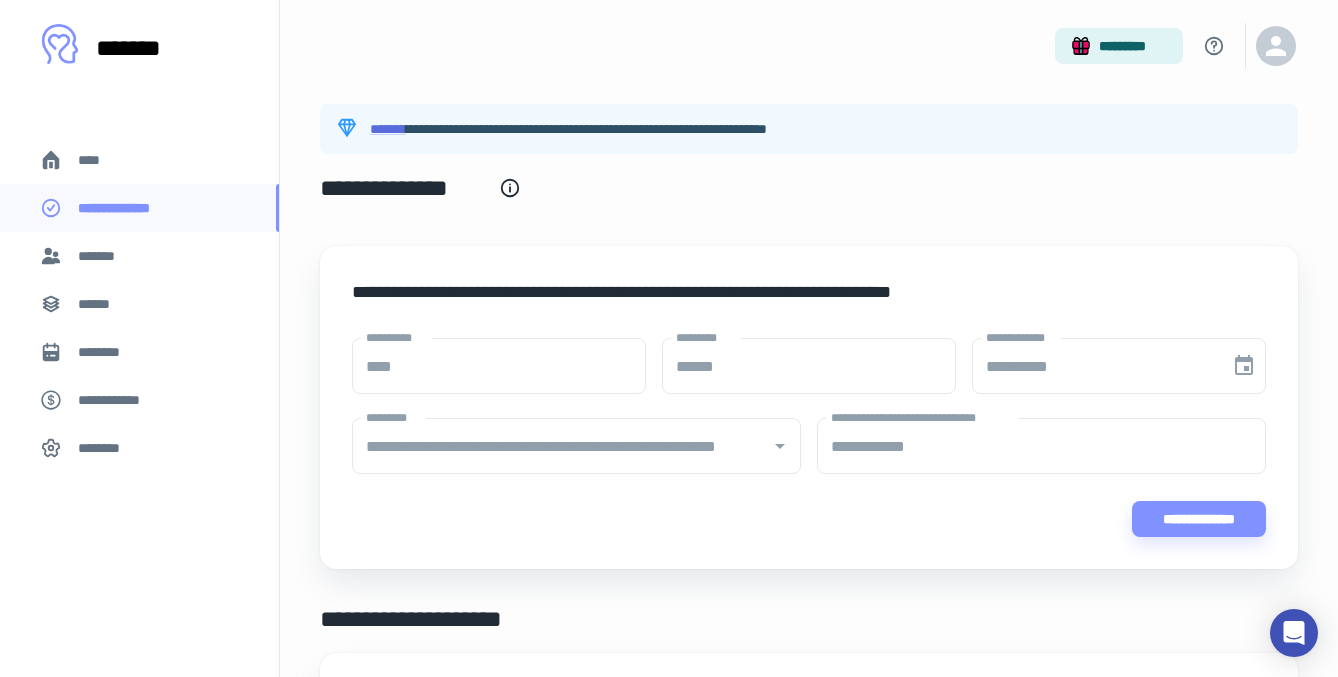 click on "****" at bounding box center [97, 160] 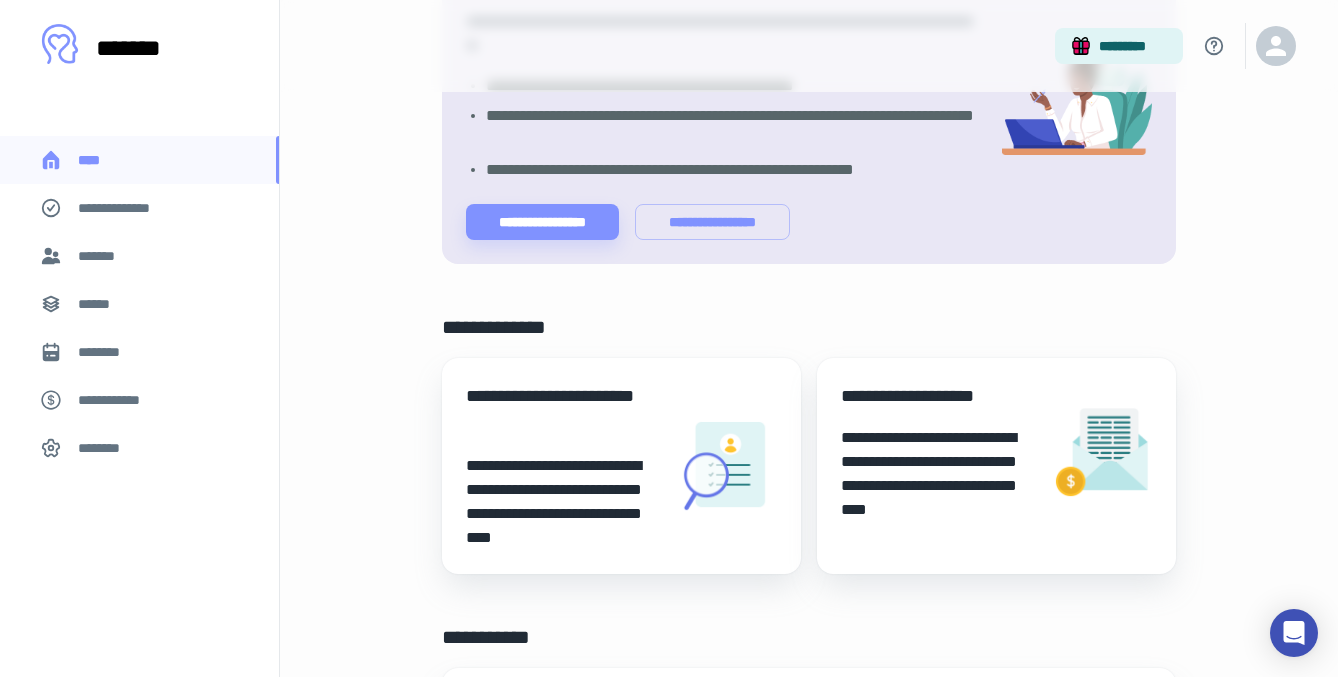 scroll, scrollTop: 0, scrollLeft: 0, axis: both 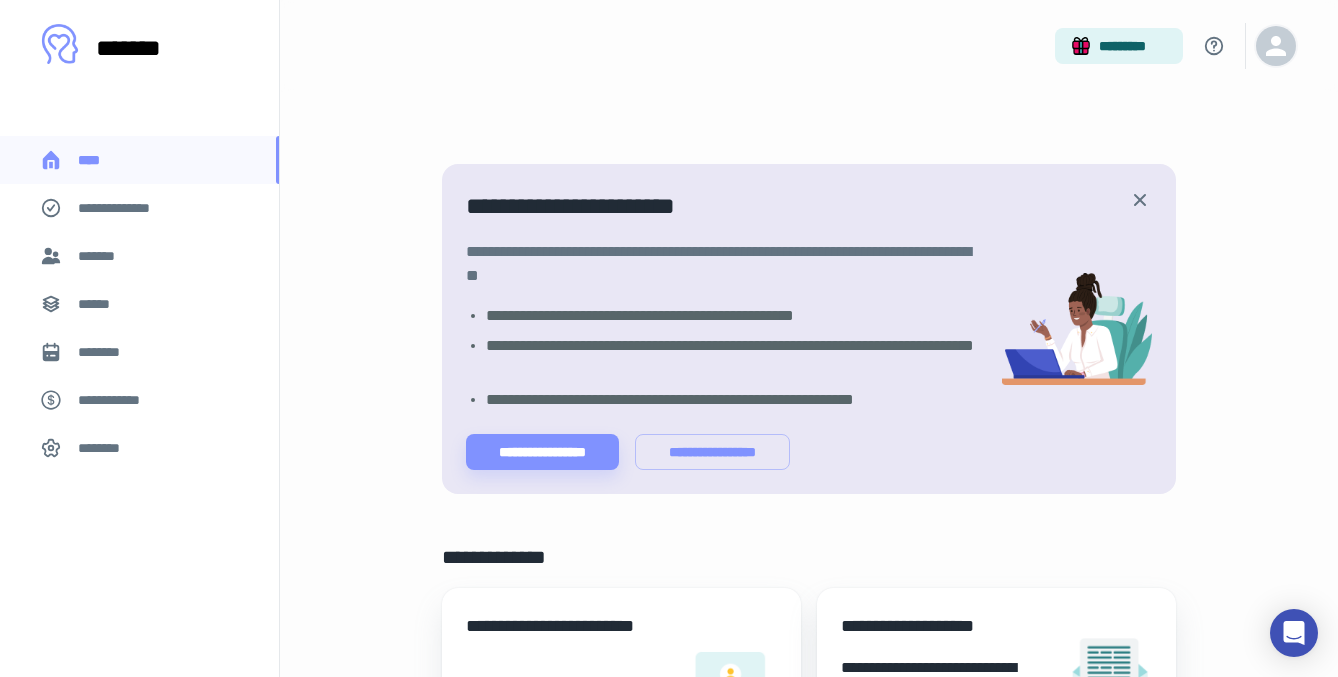 click 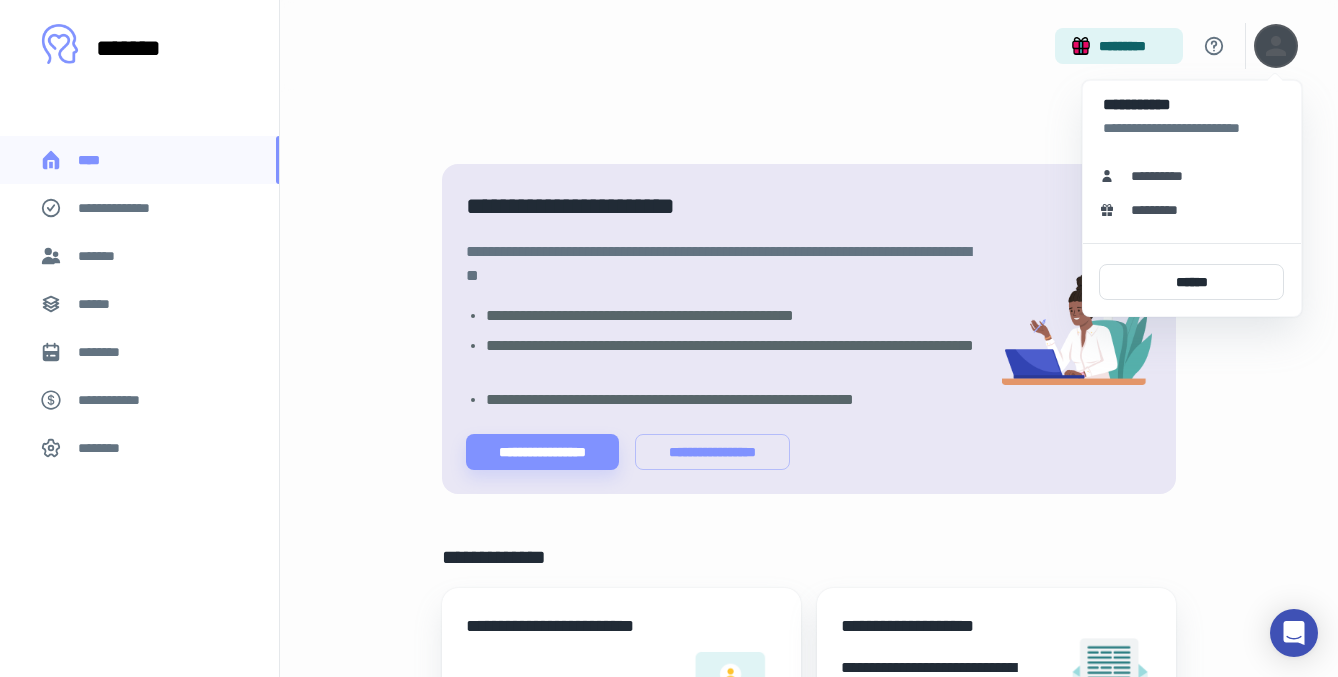 click on "**********" at bounding box center [1164, 176] 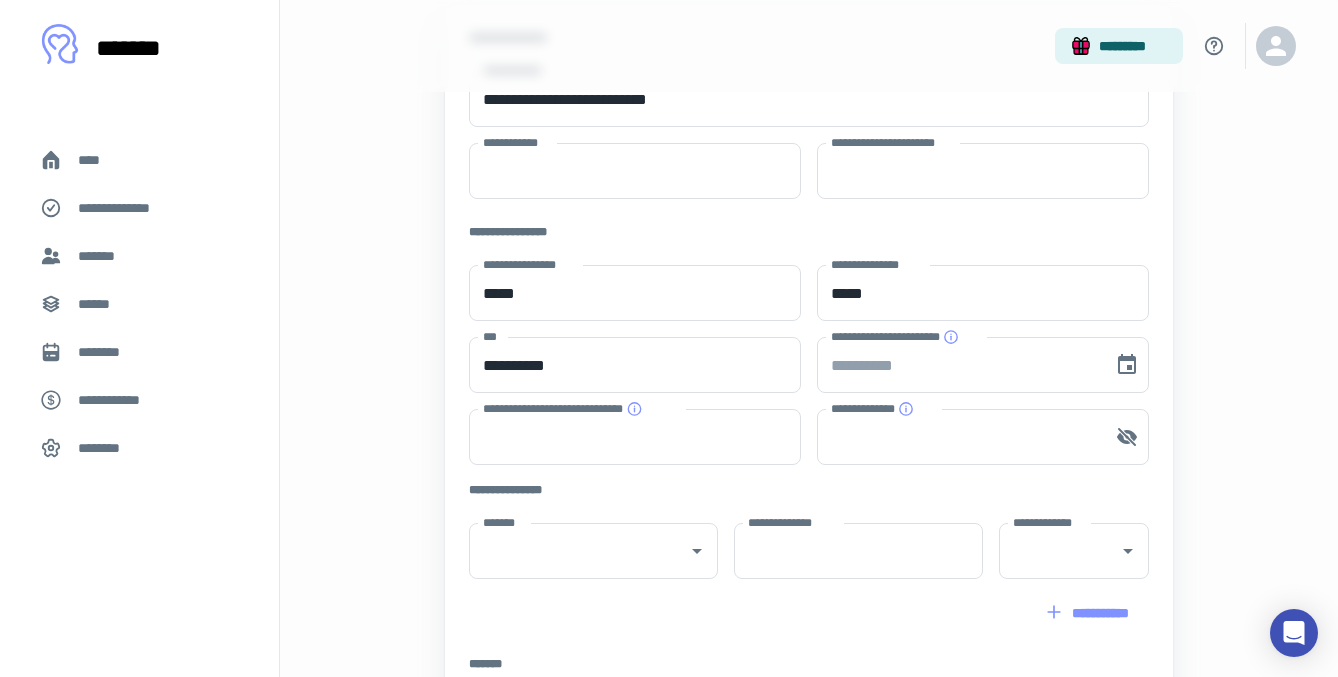 scroll, scrollTop: 0, scrollLeft: 0, axis: both 